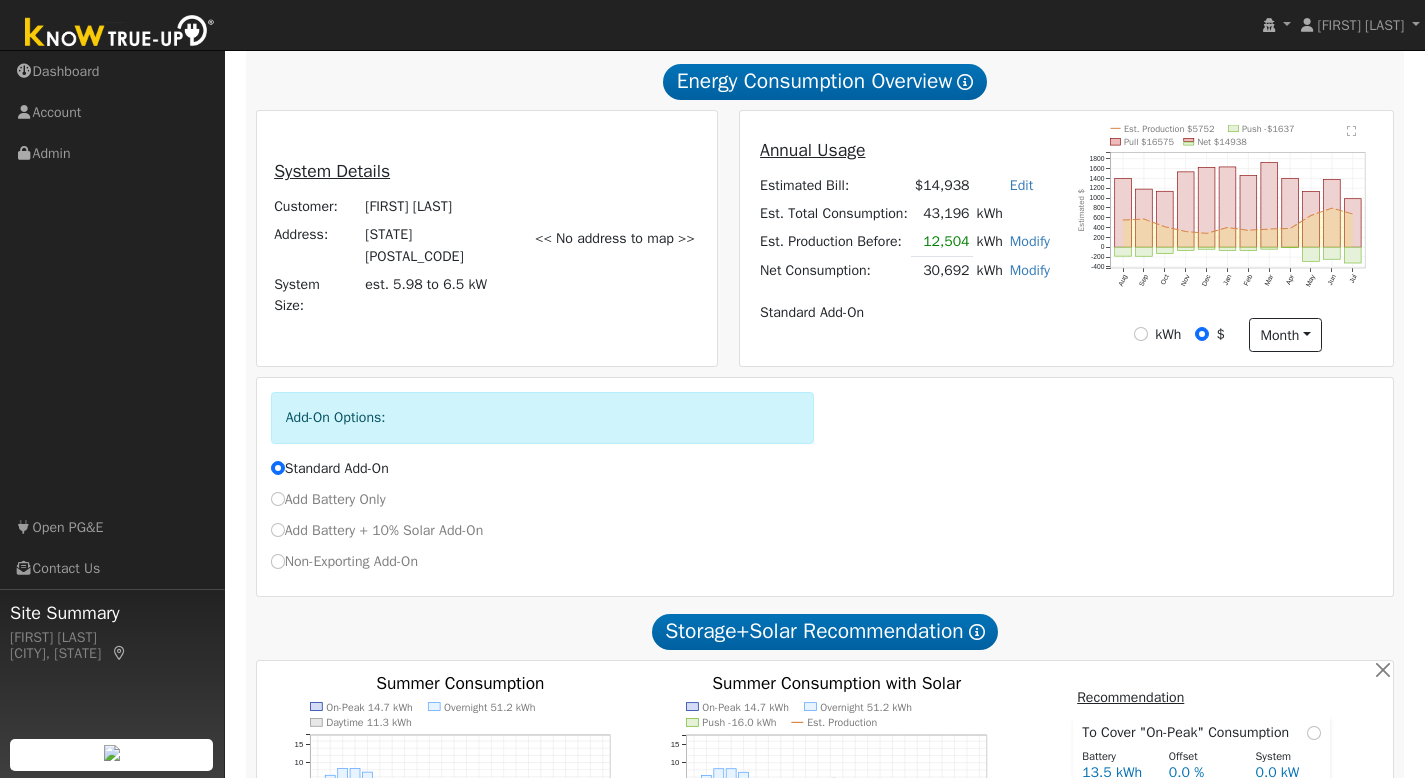 scroll, scrollTop: 0, scrollLeft: 0, axis: both 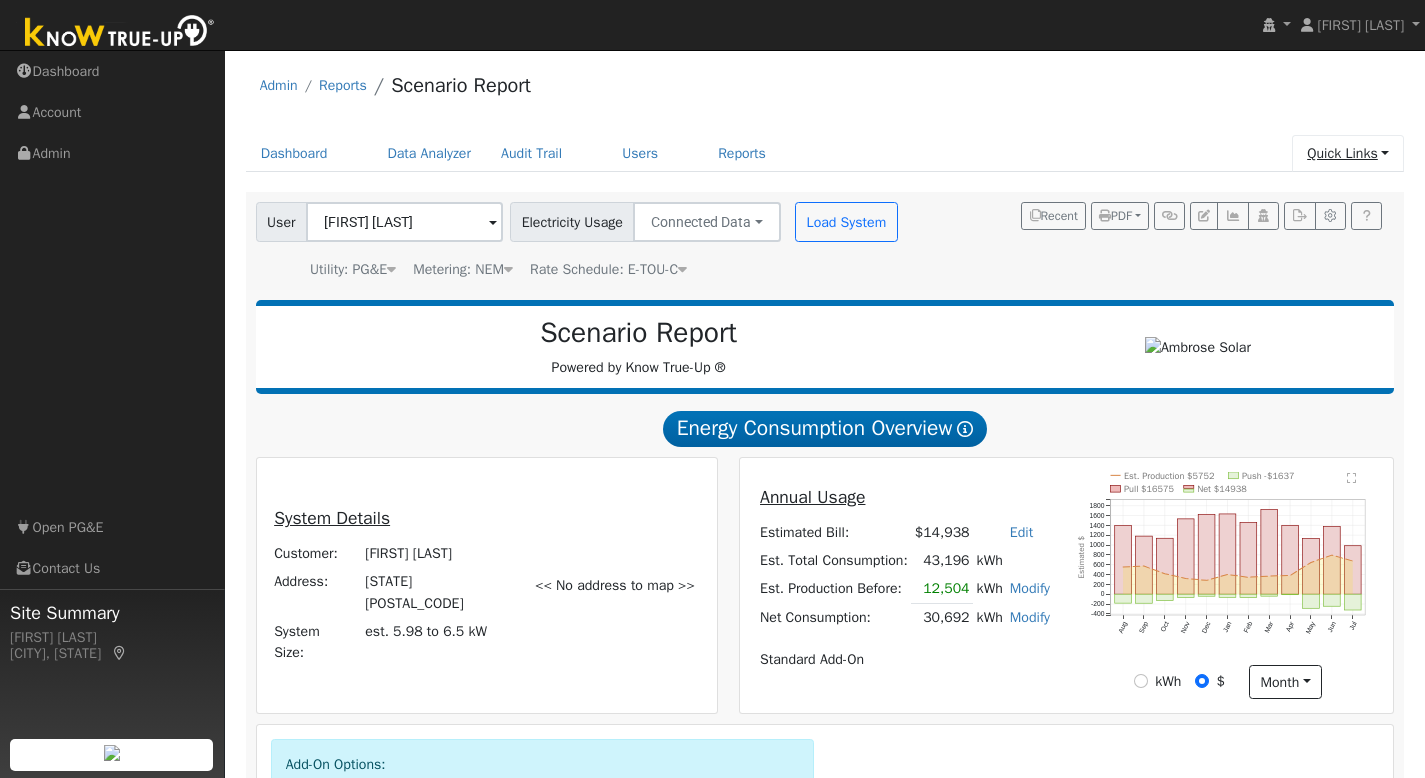 click on "Quick Links" at bounding box center [1348, 153] 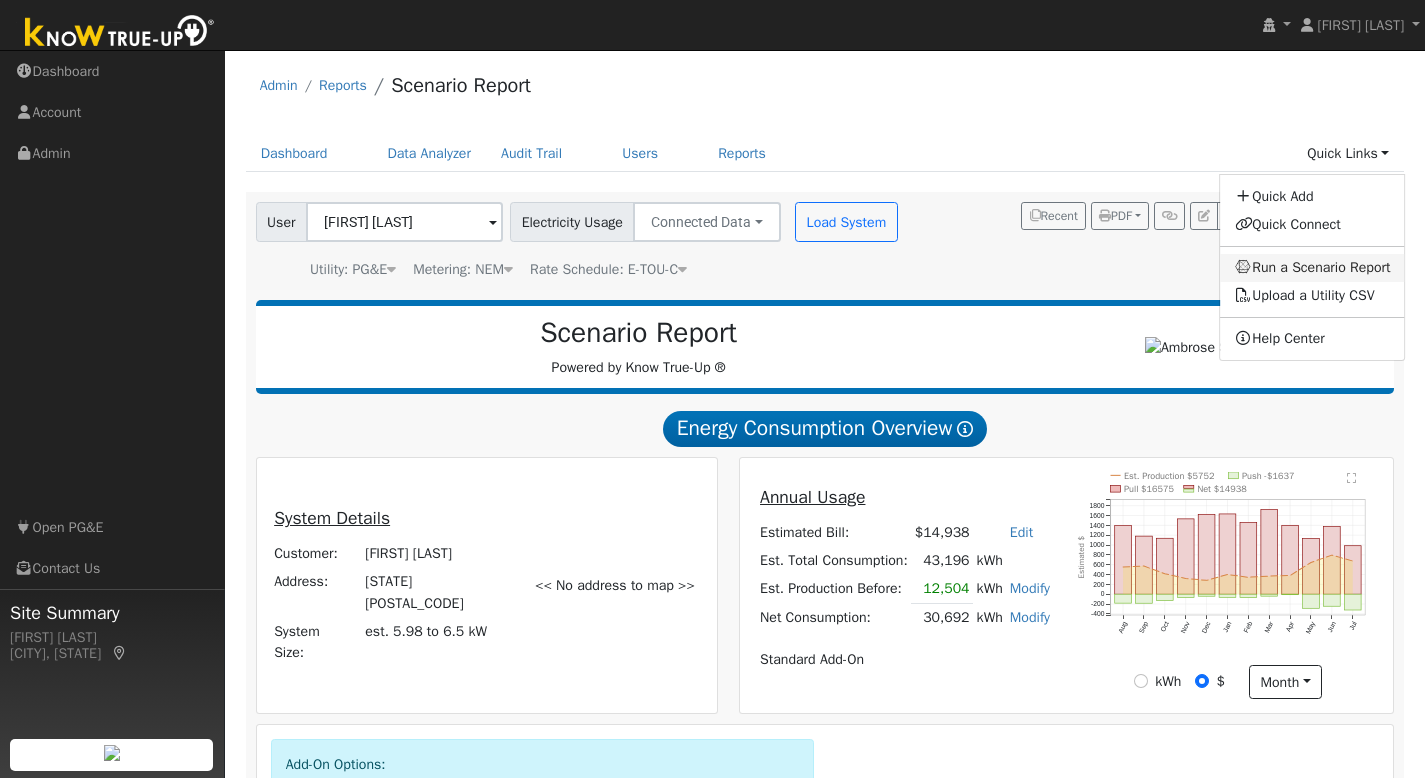 drag, startPoint x: 1328, startPoint y: 265, endPoint x: 1286, endPoint y: 277, distance: 43.68066 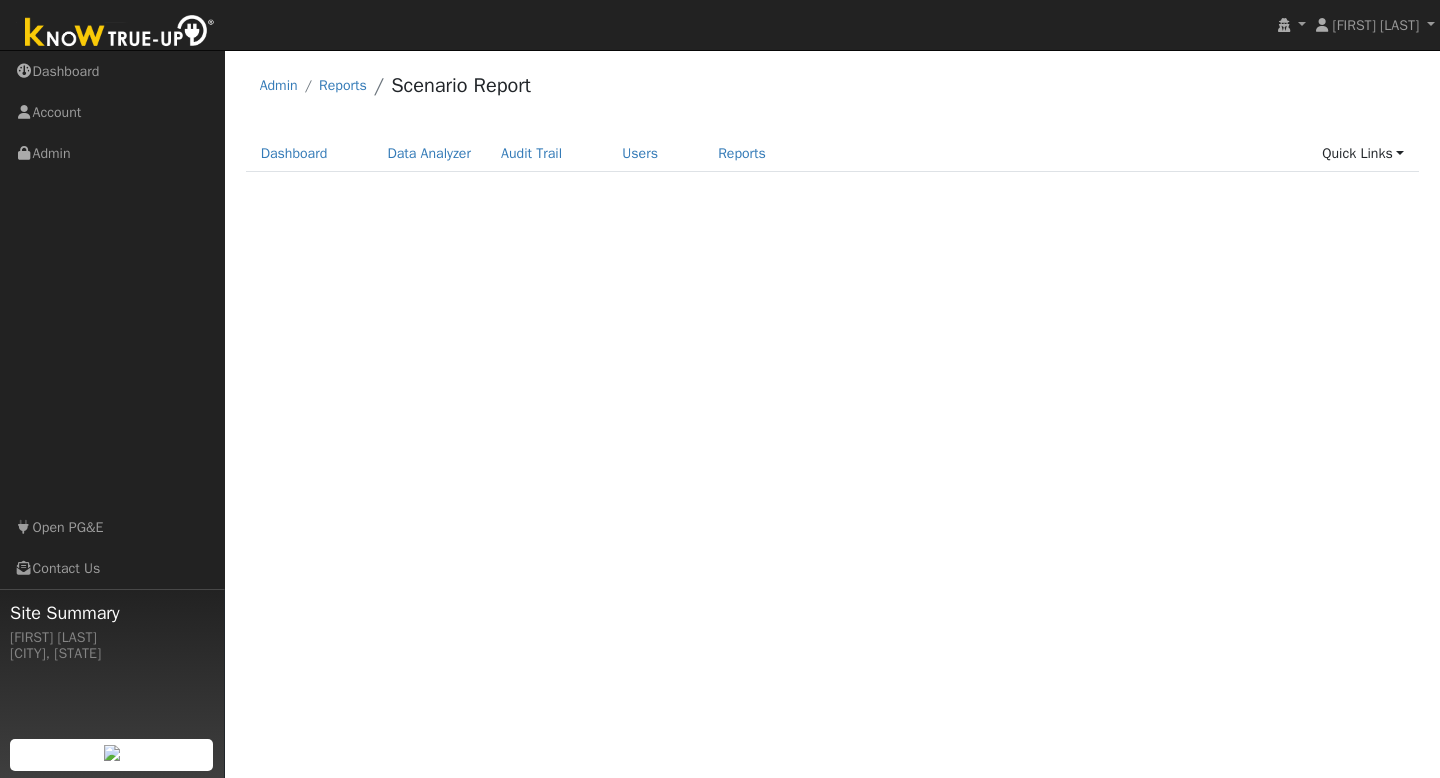 scroll, scrollTop: 0, scrollLeft: 0, axis: both 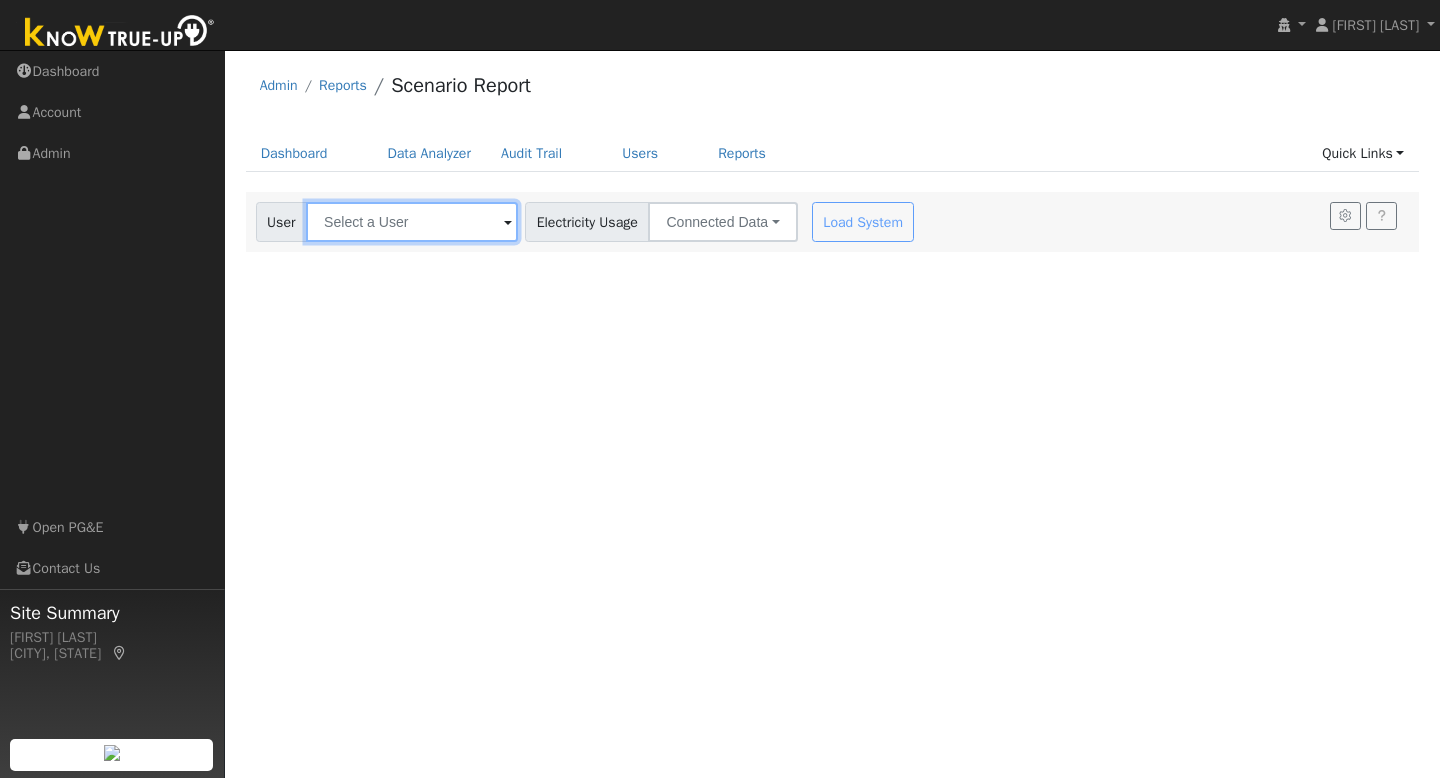 click at bounding box center (412, 222) 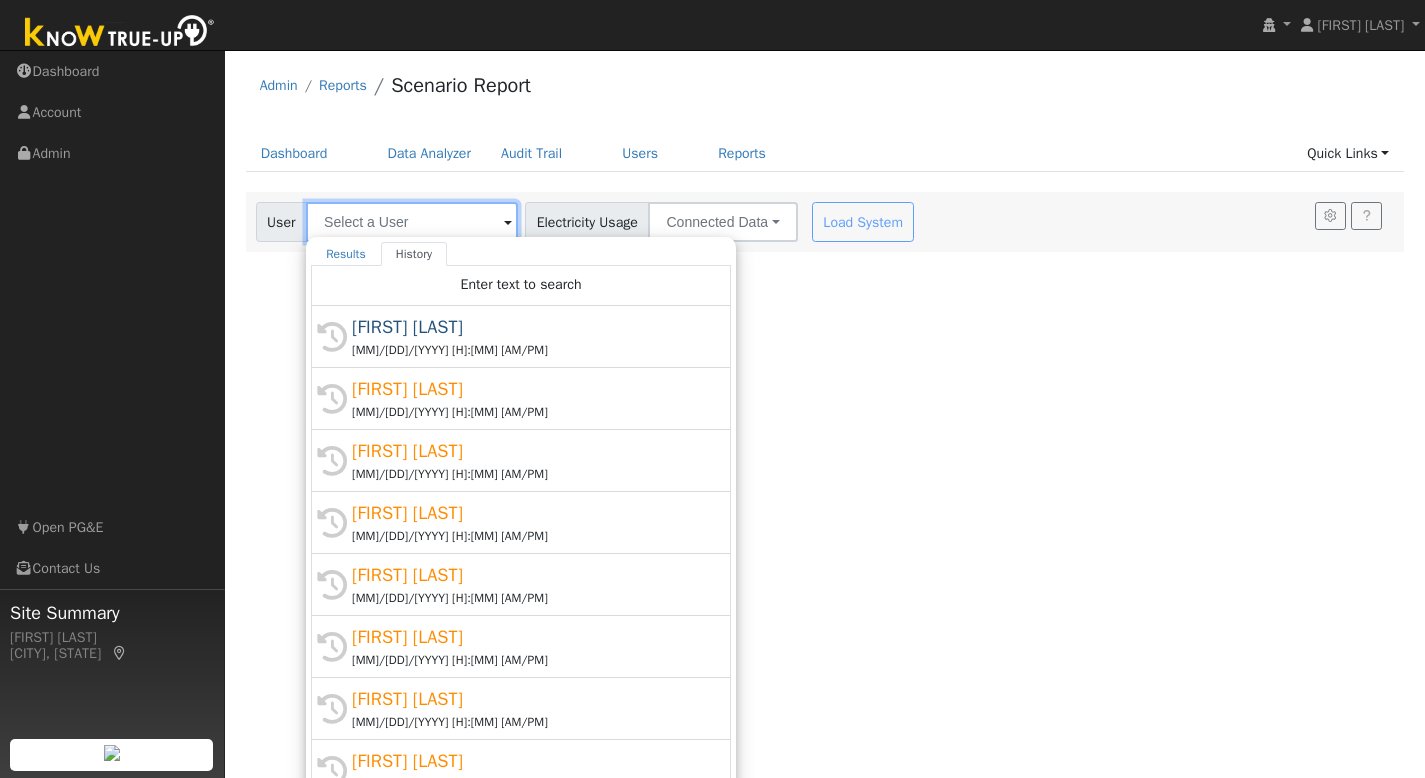 type on "r" 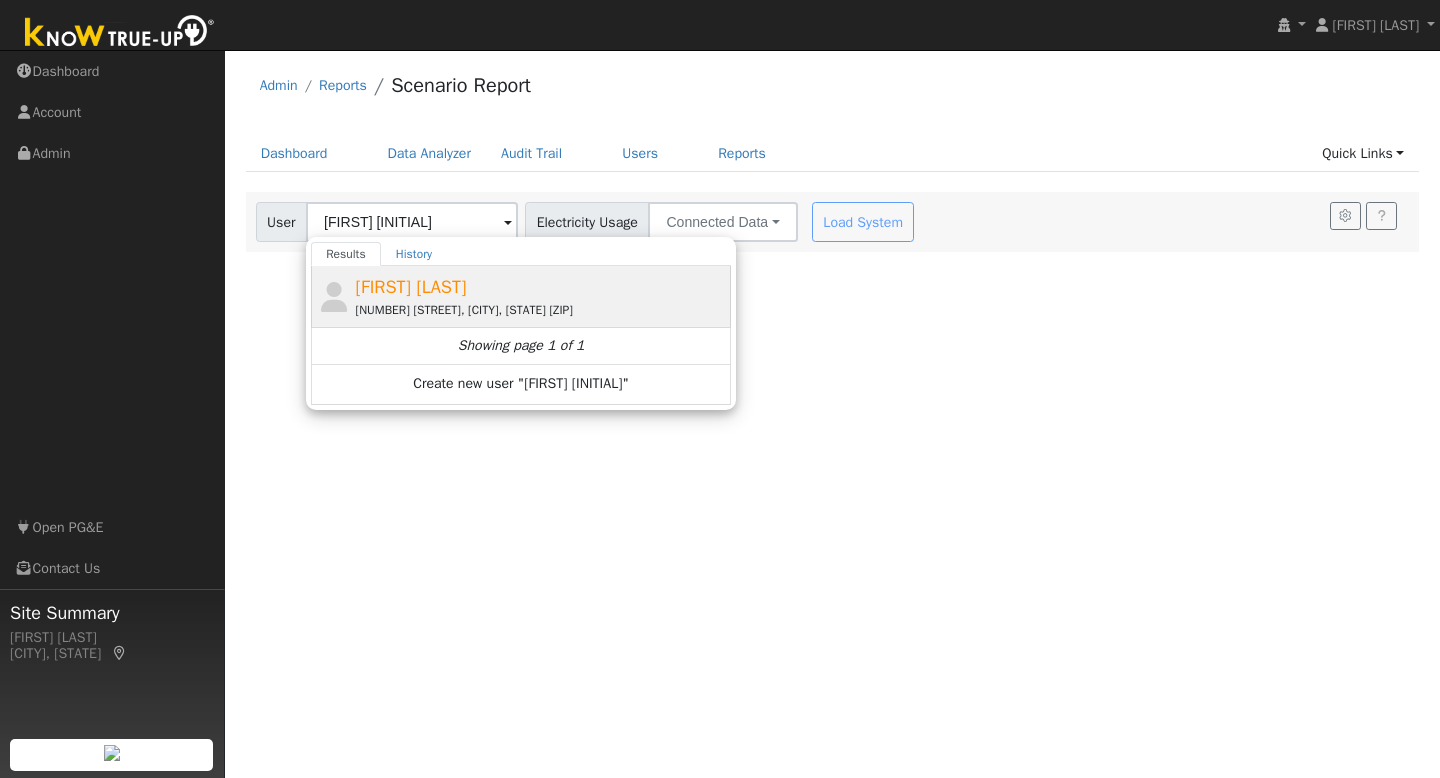 click on "638 Fruitvale Road, Vacaville, CA 95688" at bounding box center (541, 310) 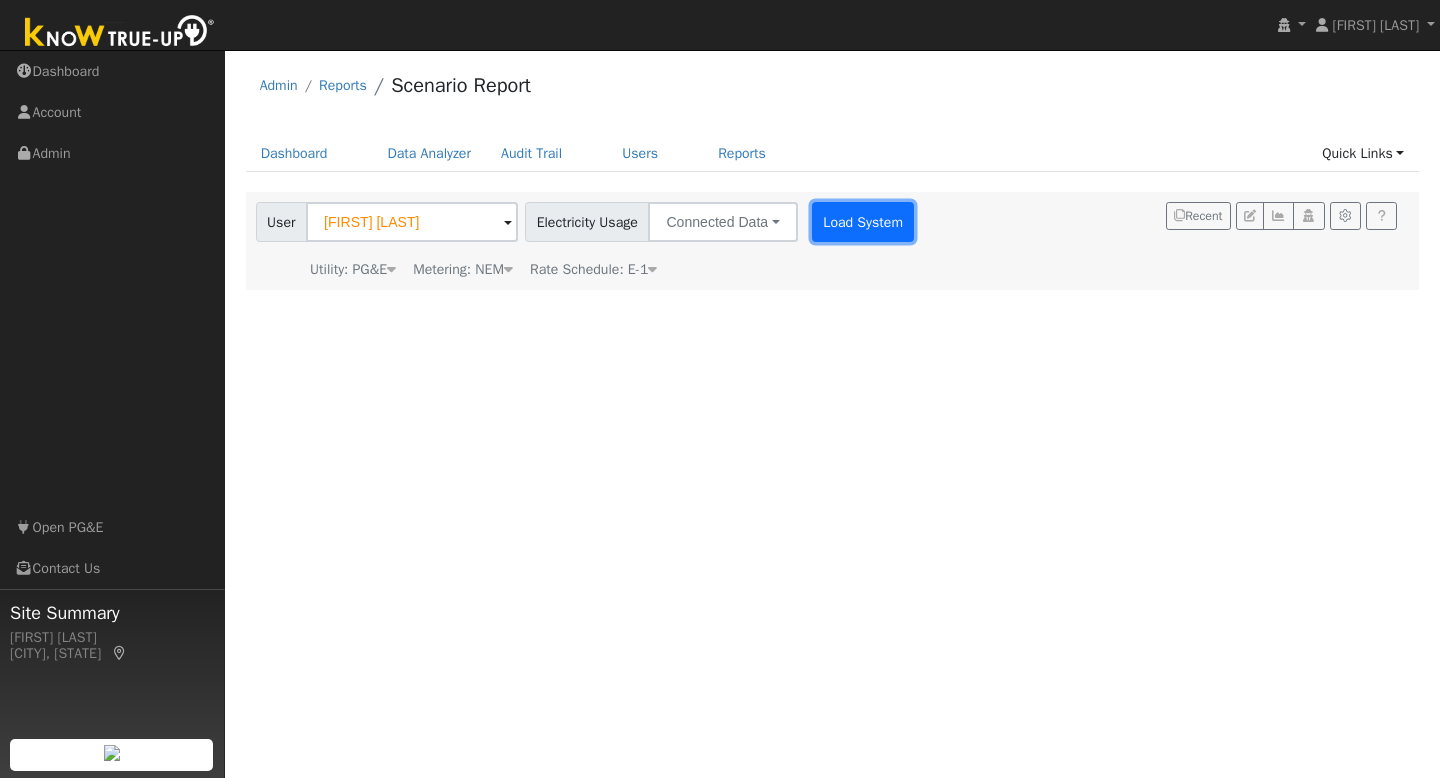 click on "Load System" at bounding box center (863, 222) 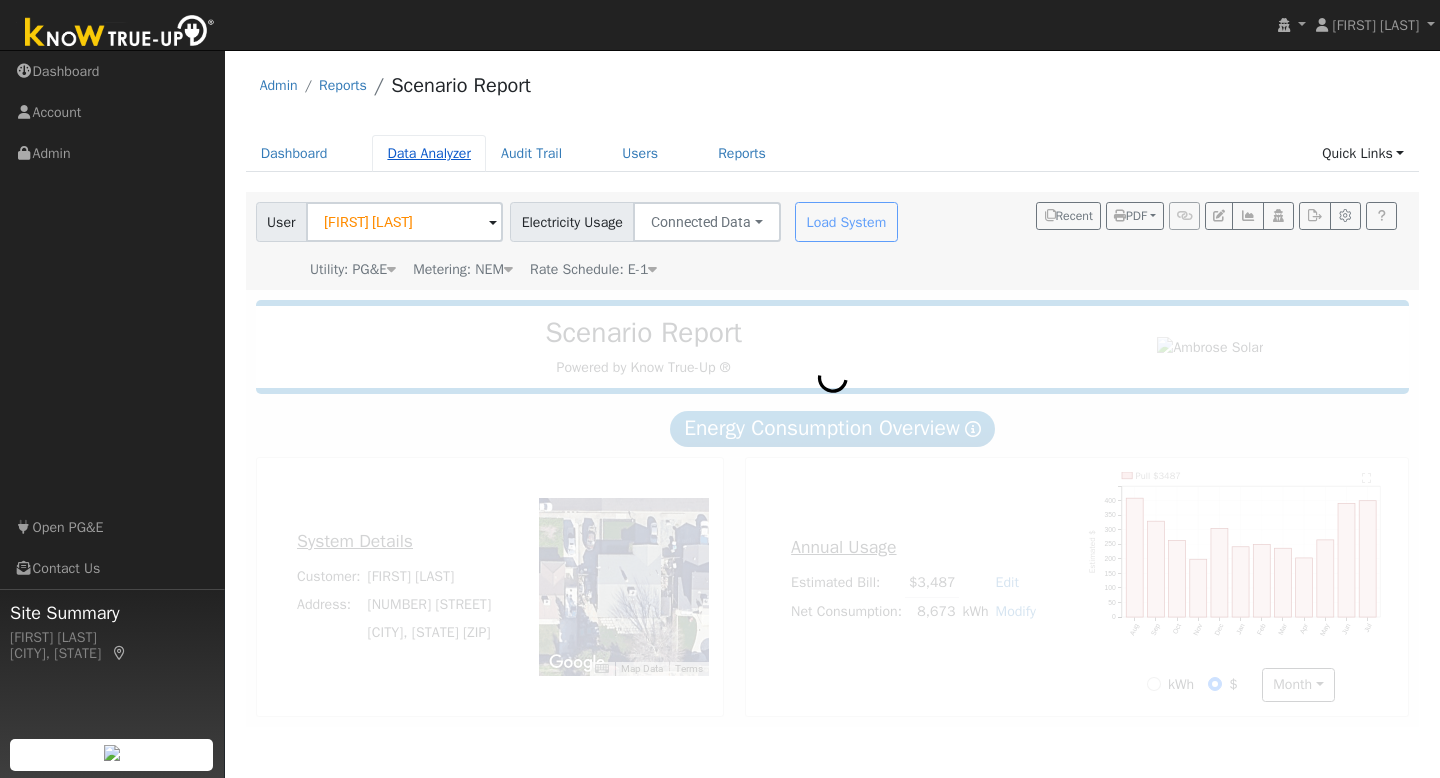 click on "Data Analyzer" at bounding box center (429, 153) 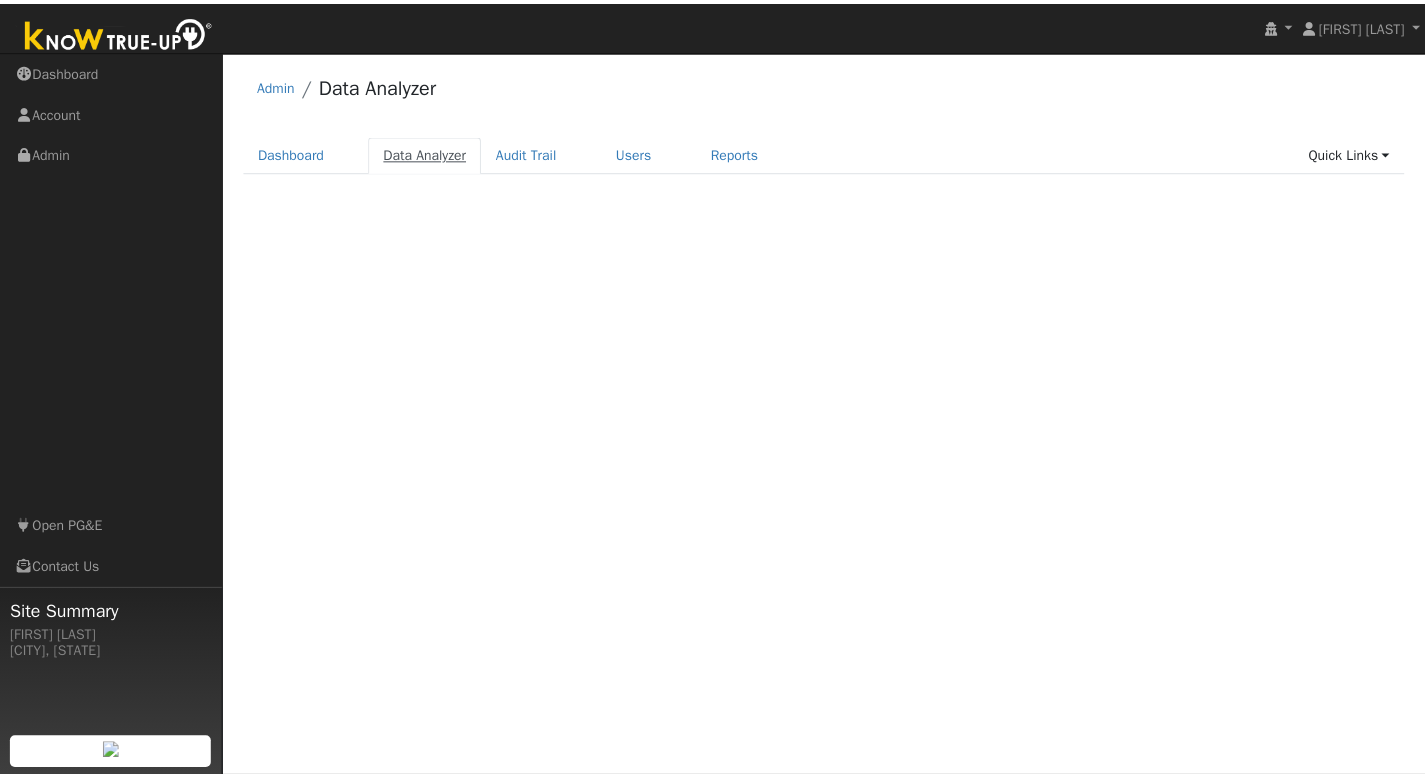 scroll, scrollTop: 0, scrollLeft: 0, axis: both 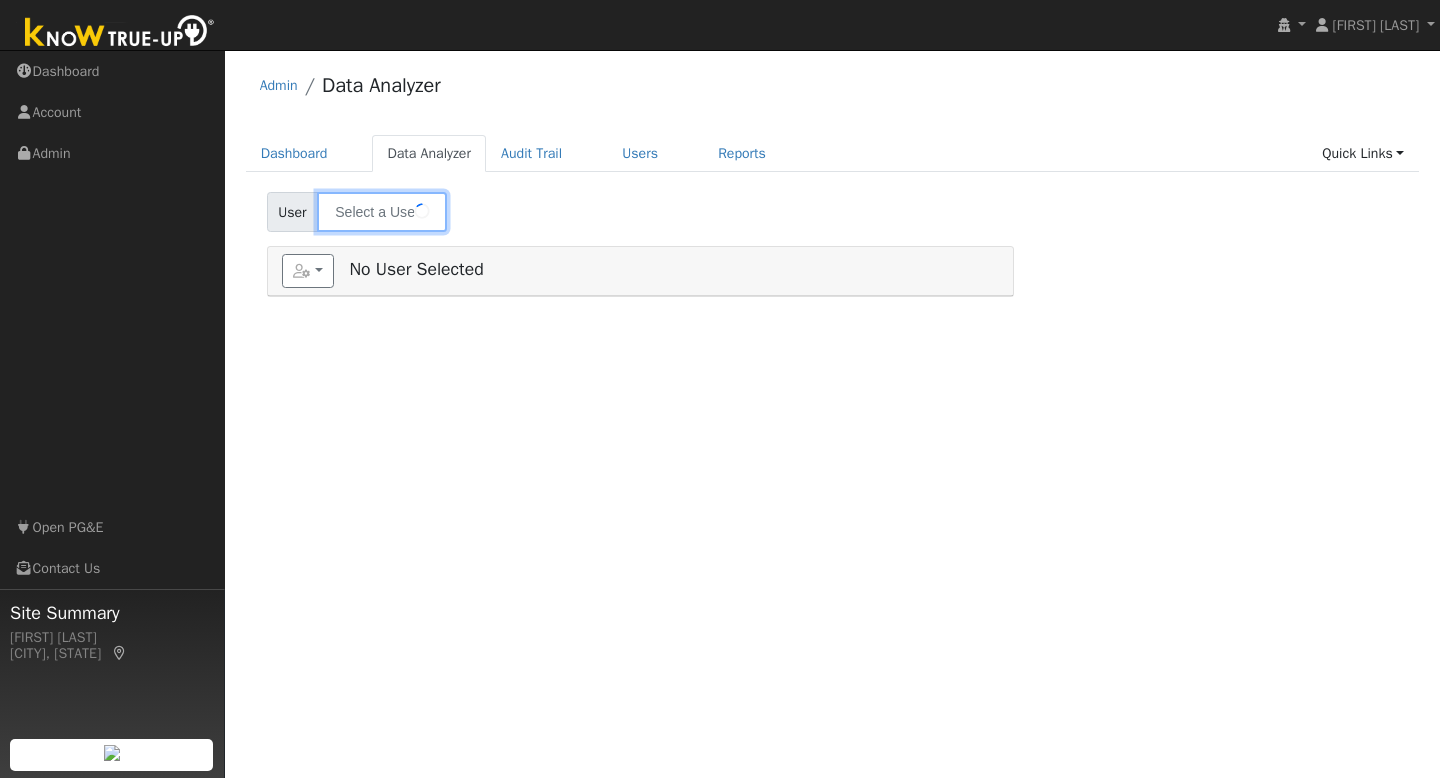 type on "[FIRST] [LAST]" 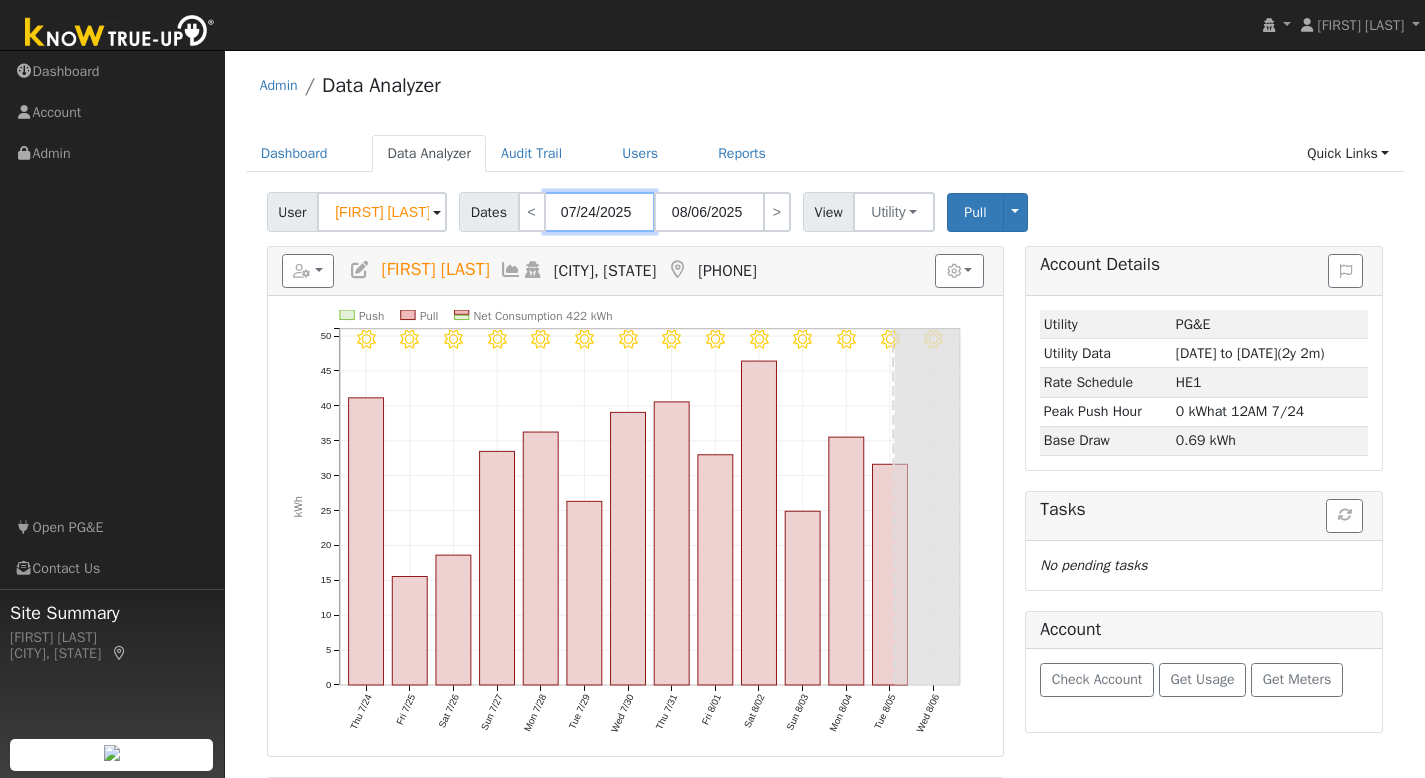 click on "07/24/2025" at bounding box center [600, 212] 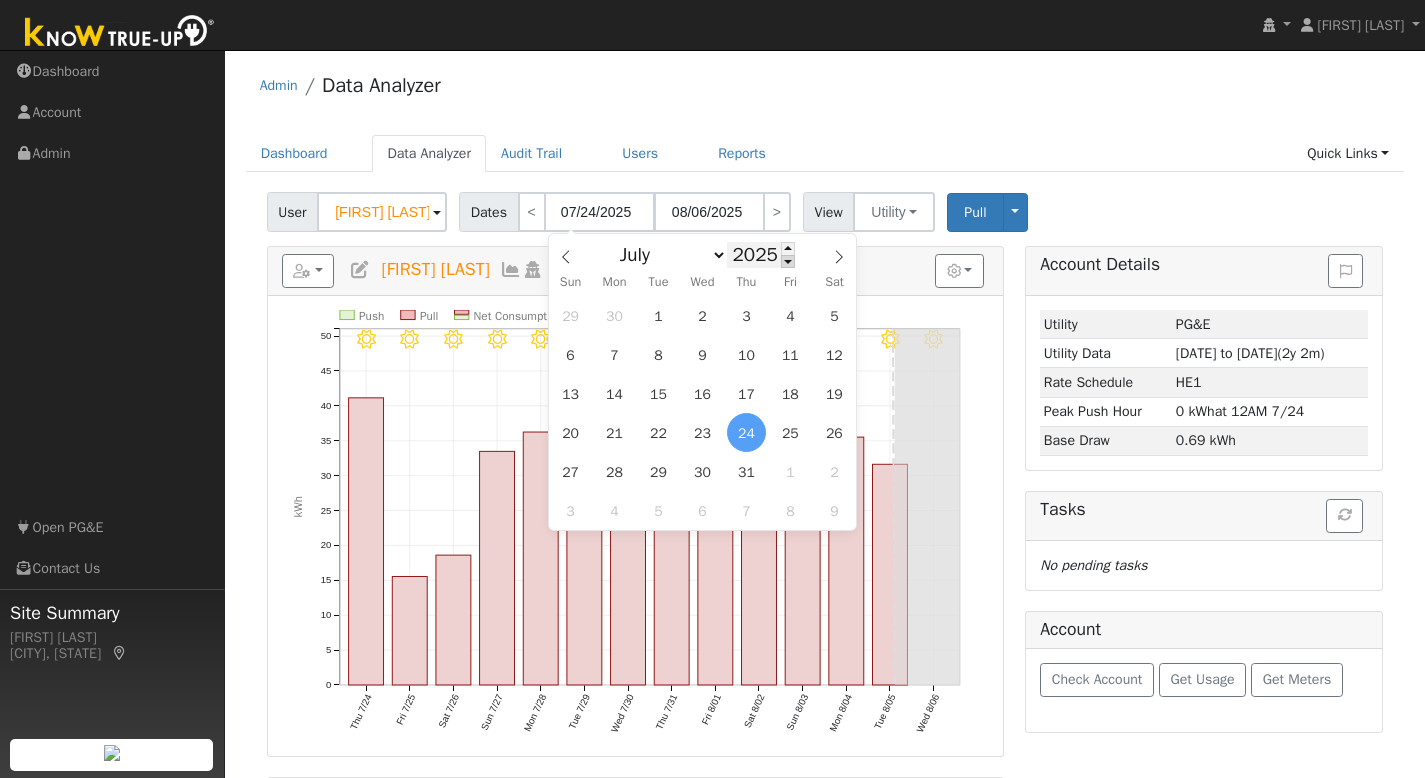 click at bounding box center (788, 261) 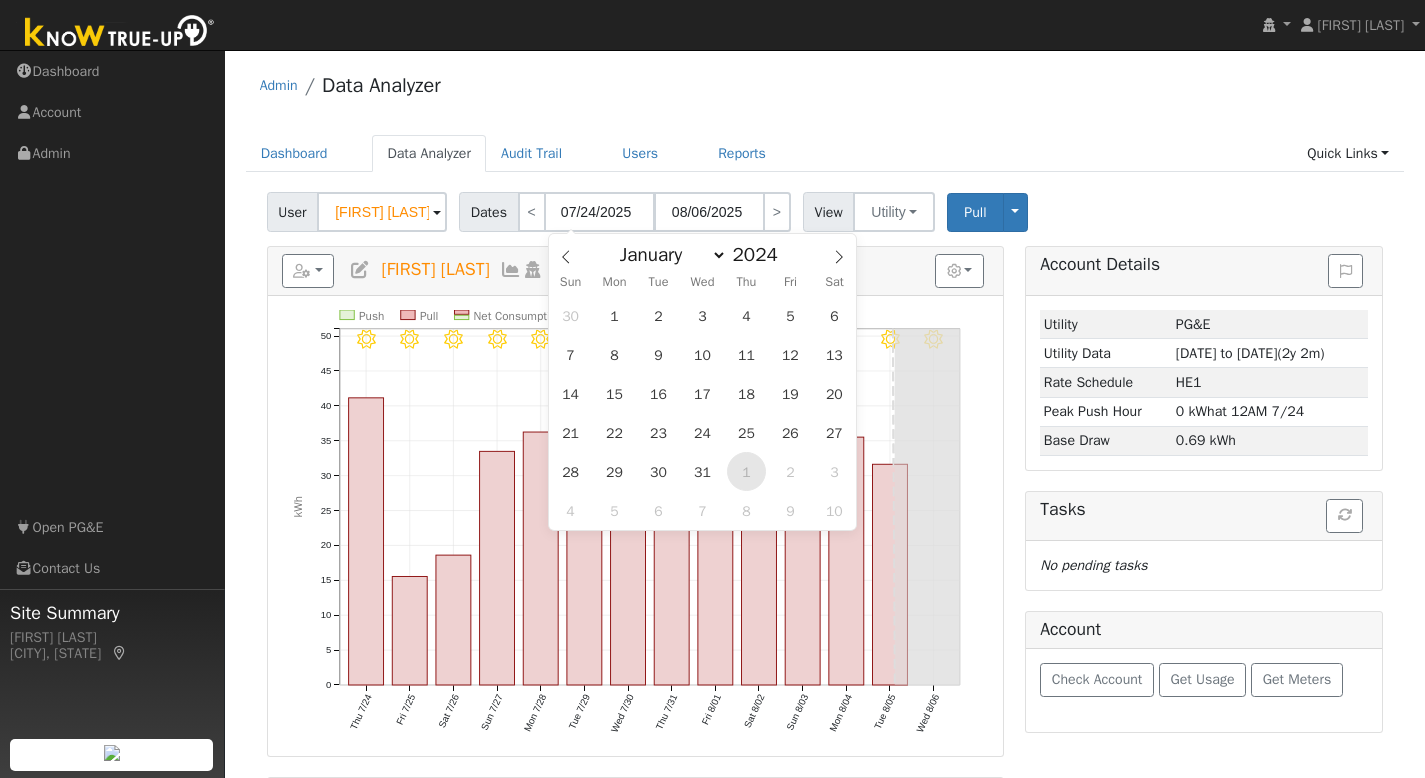 click on "1" at bounding box center [746, 471] 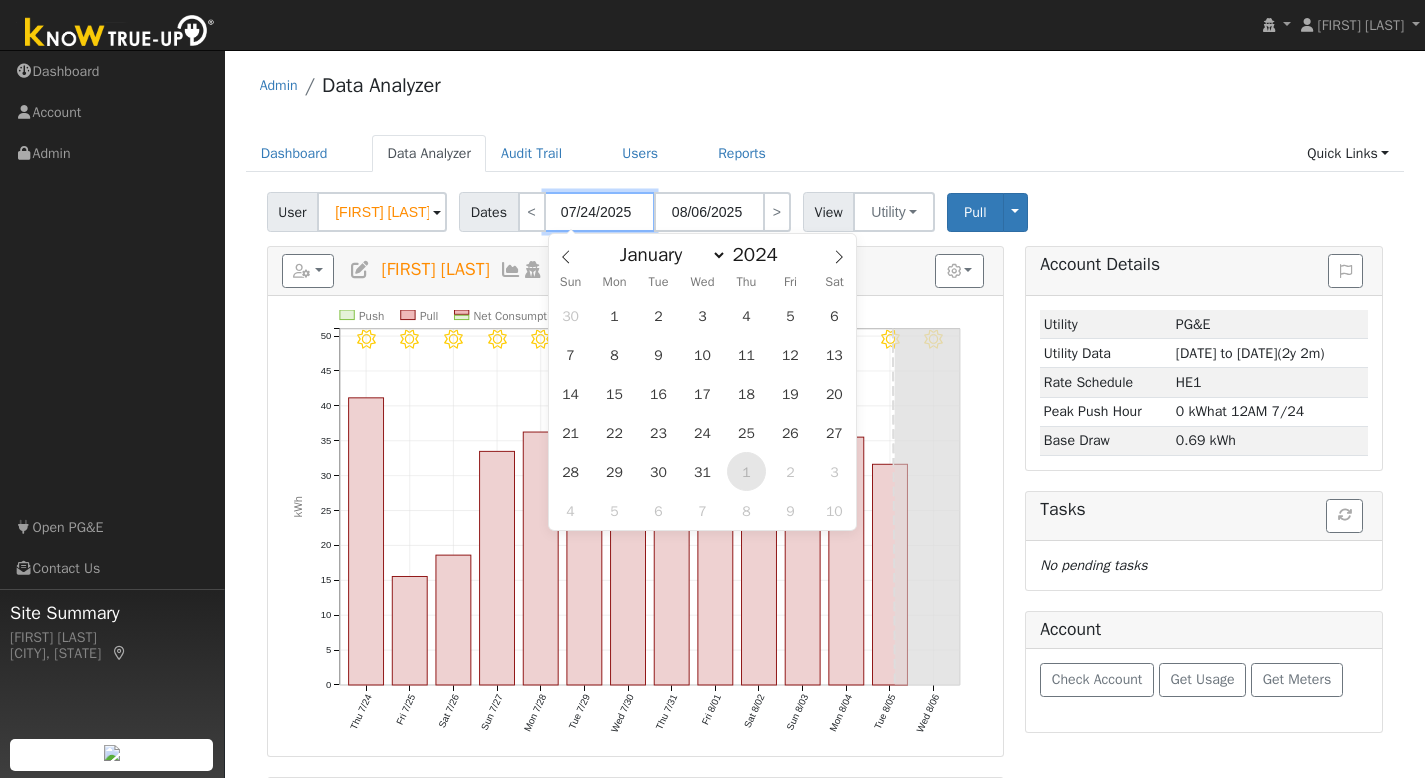 type on "08/01/2024" 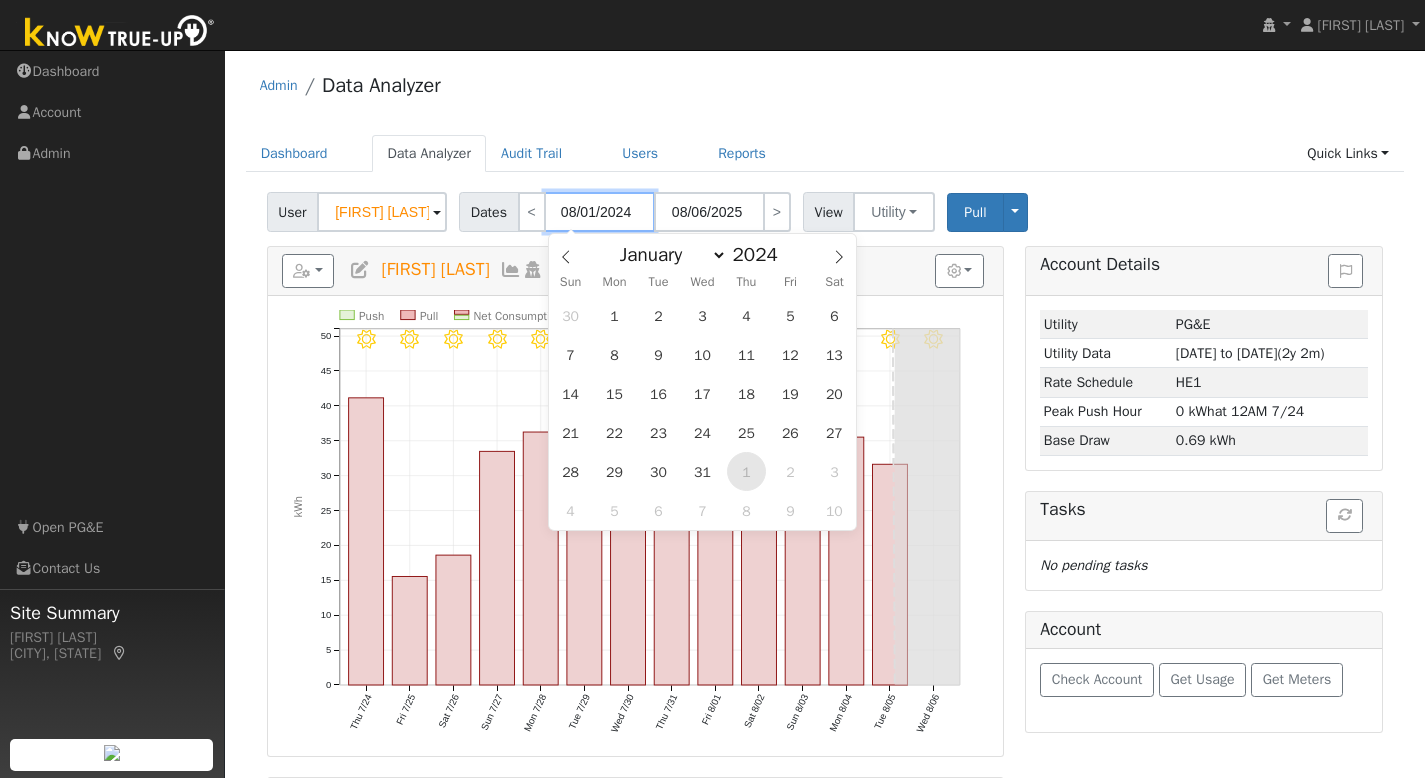 type on "08/31/2024" 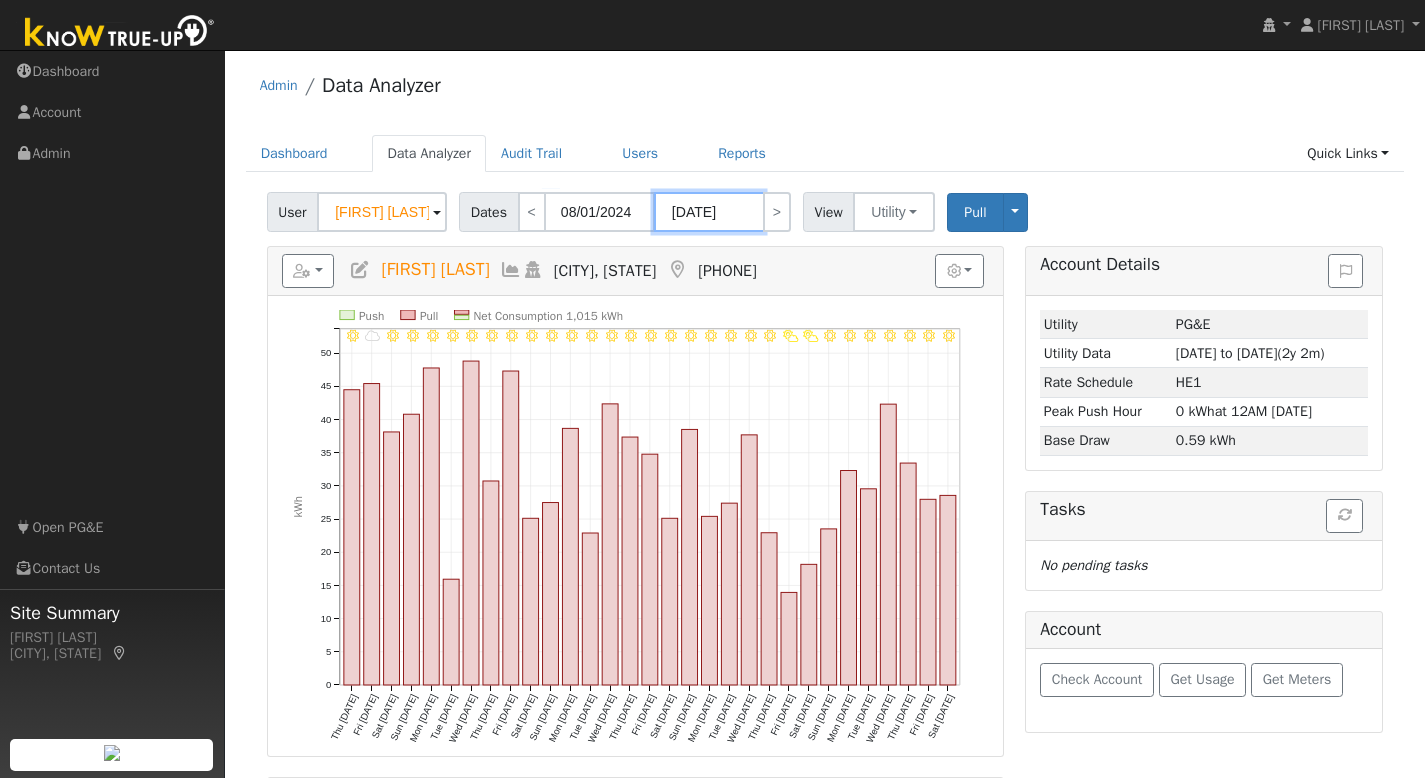 click on "08/31/2024" at bounding box center (709, 212) 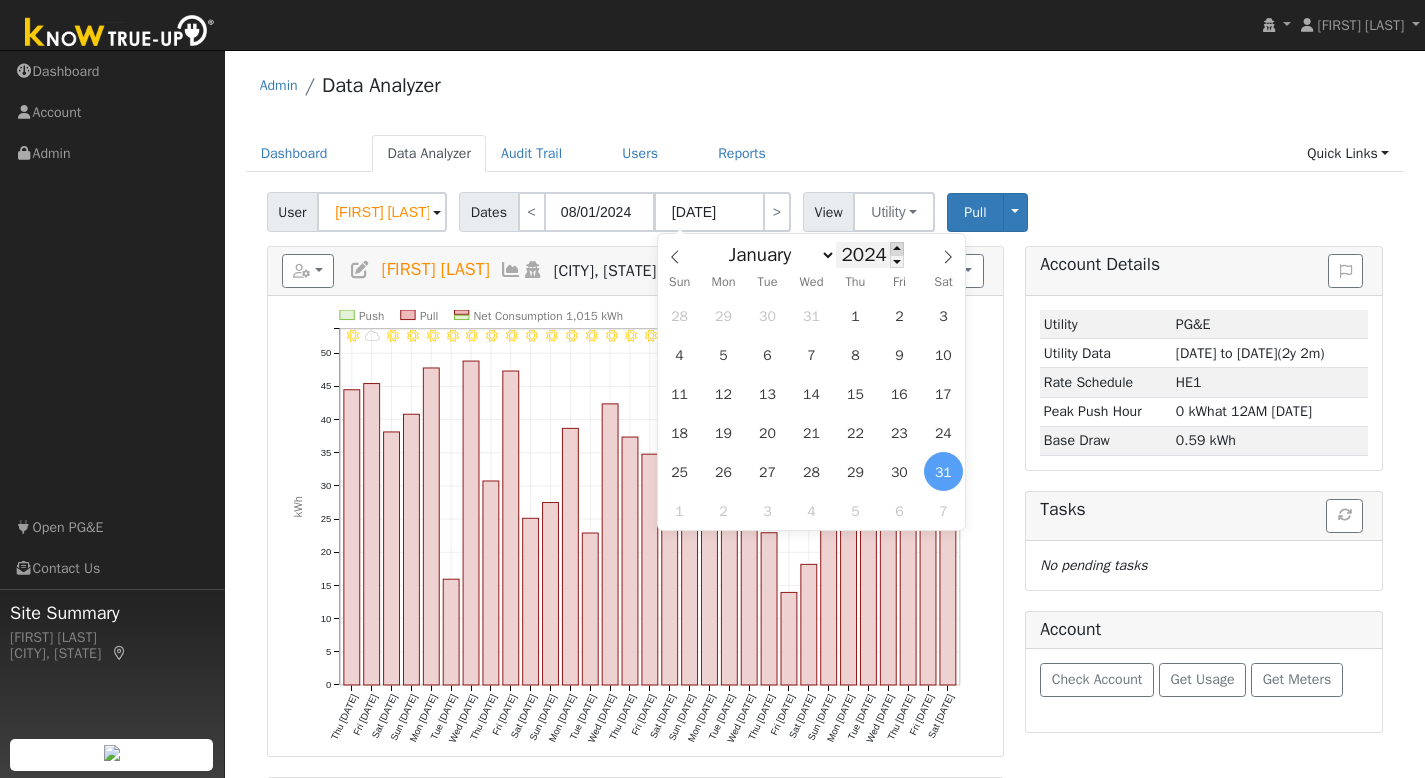 click at bounding box center [897, 248] 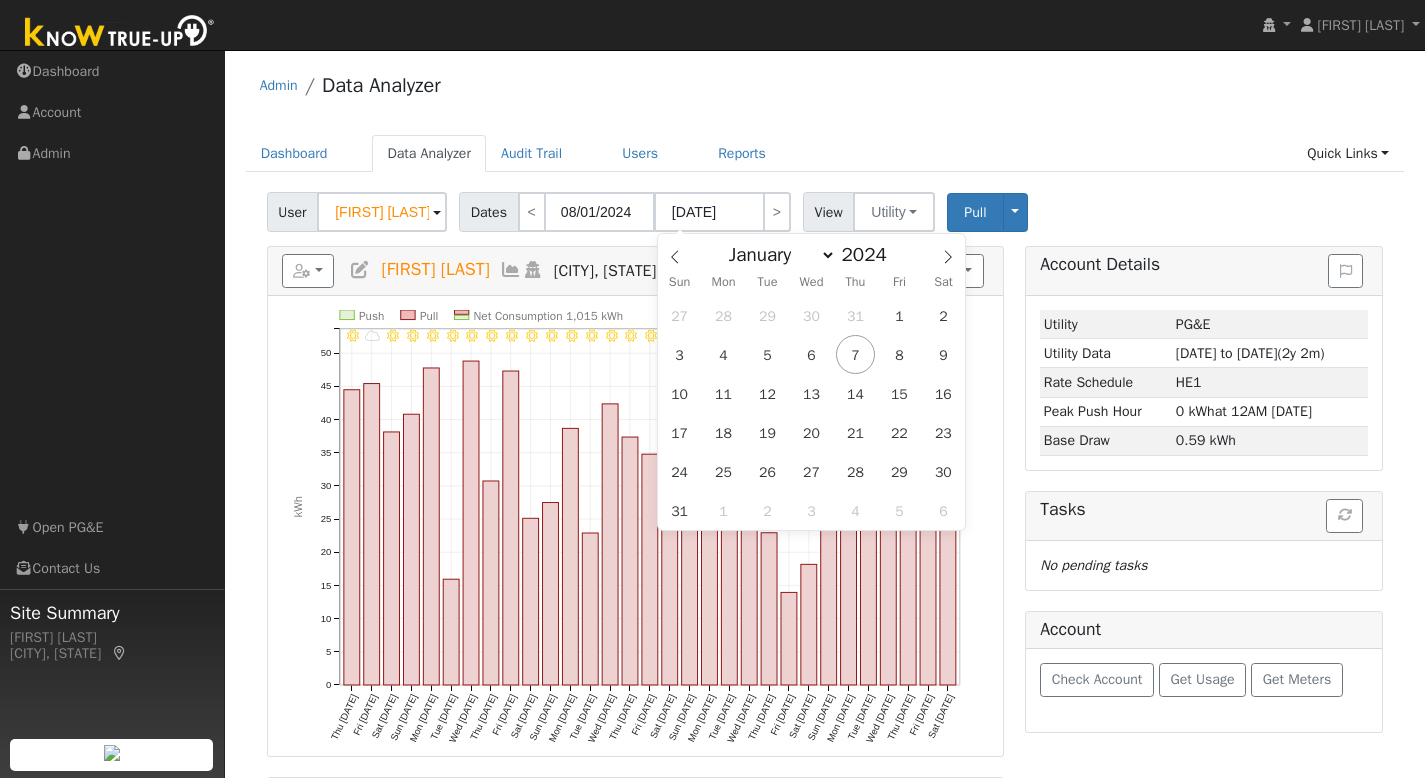 click on "Admin
Data Analyzer" at bounding box center (825, 90) 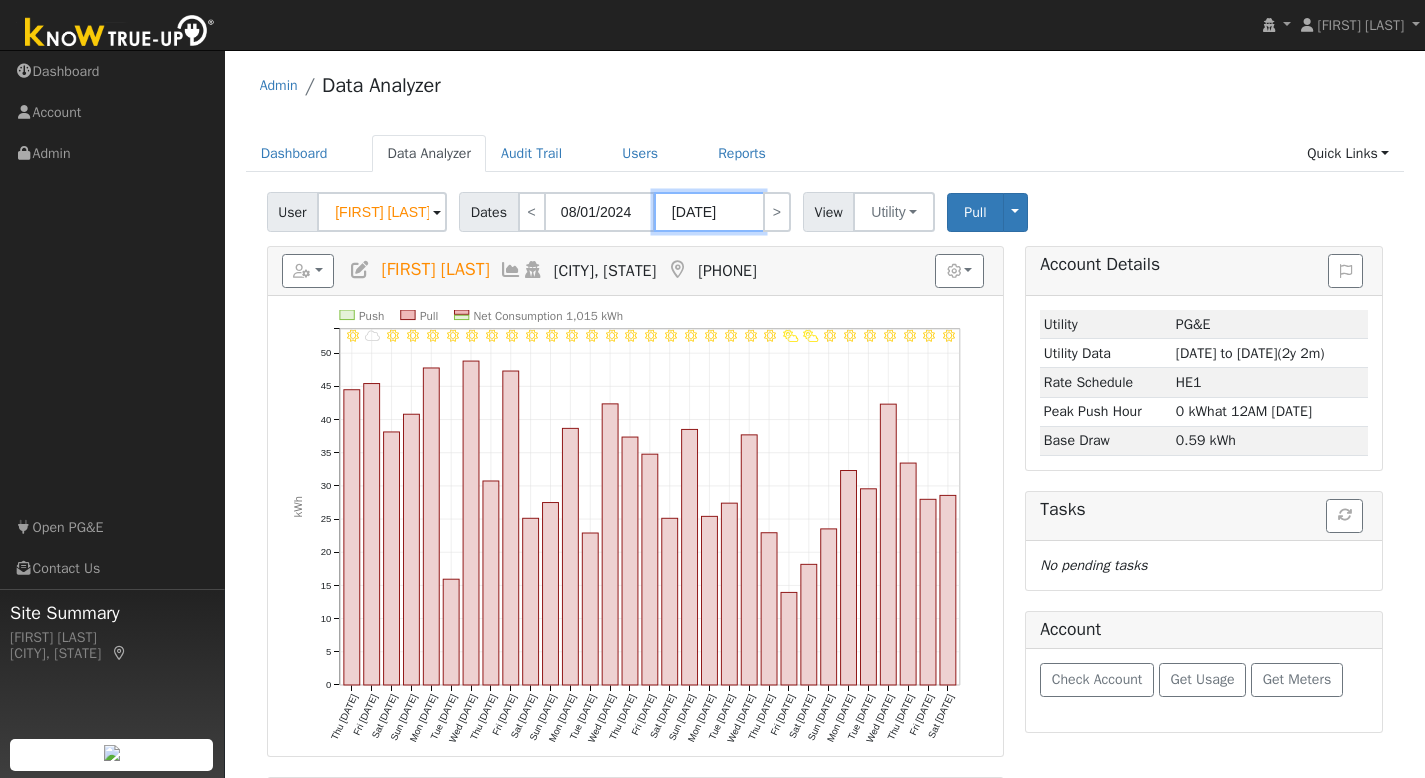 click on "08/31/2024" at bounding box center (709, 212) 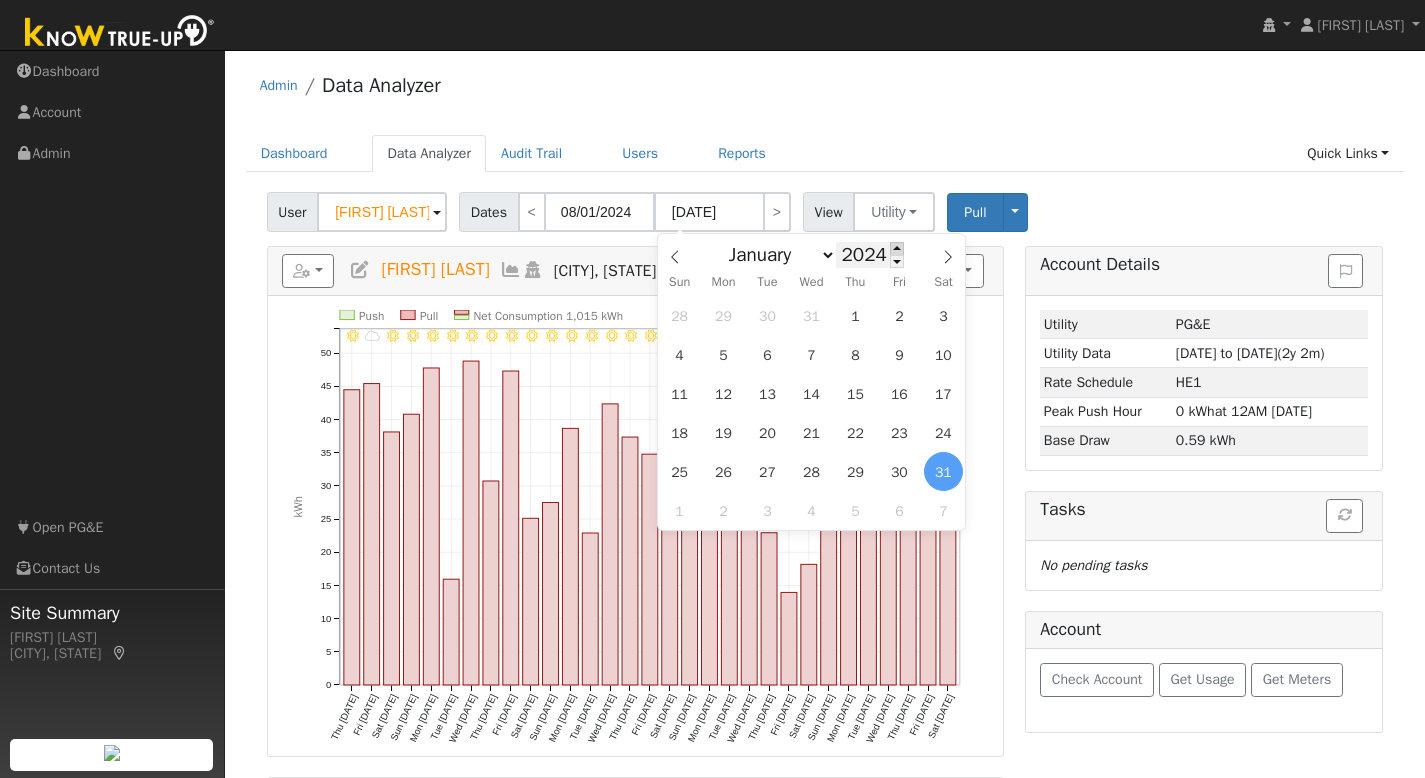 click at bounding box center [897, 248] 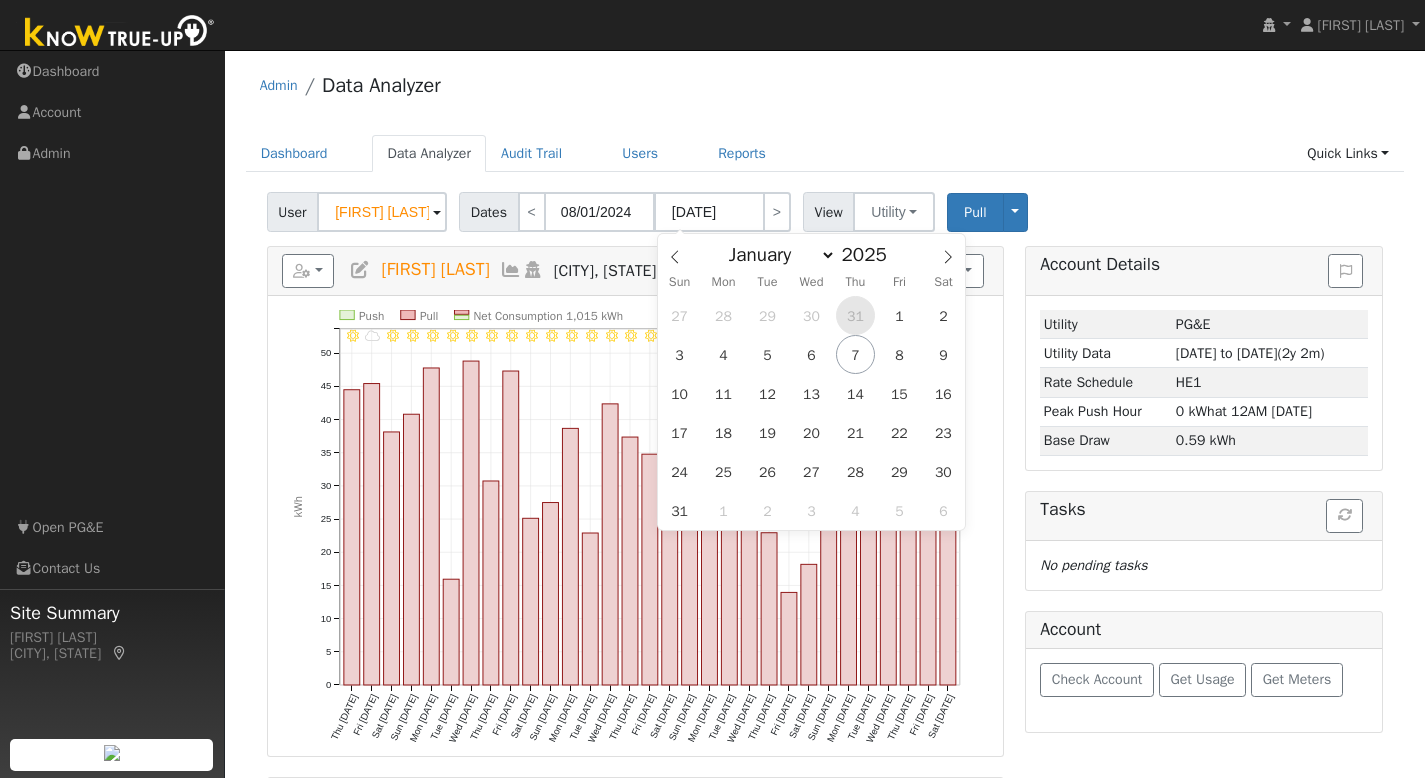 click on "31" at bounding box center [855, 315] 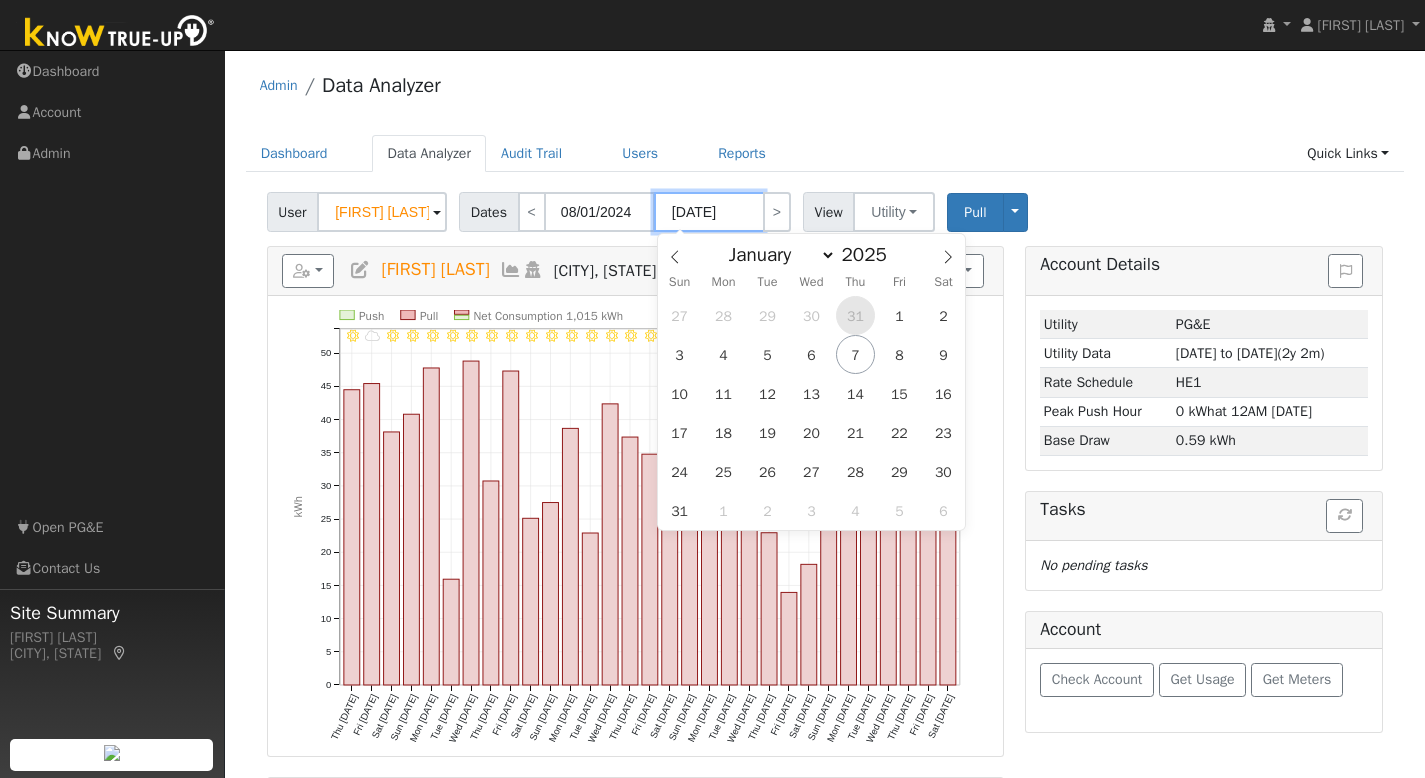 type on "07/31/2025" 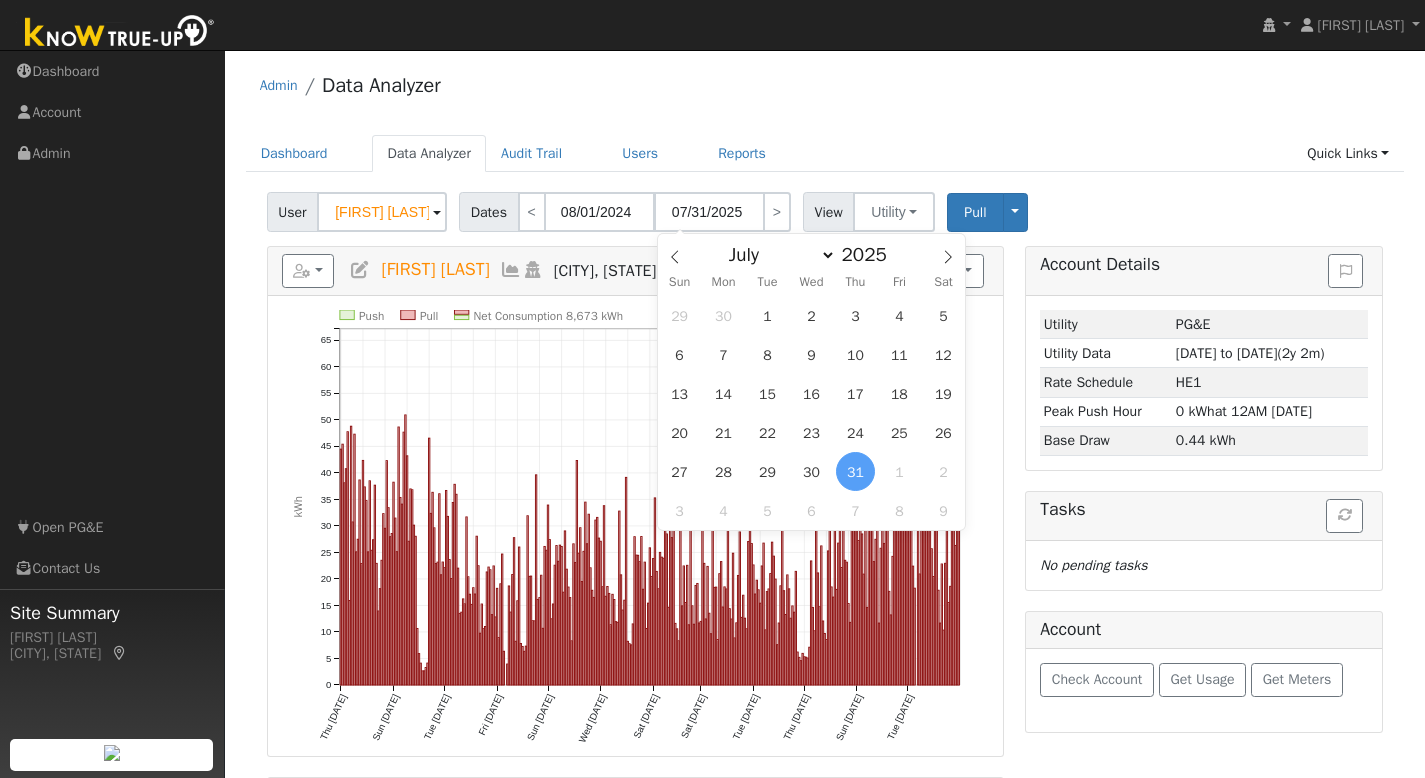 click on "User Erin Bowman Account   Default Account Default Account 638 Fruitvale Road, Vacaville, CA 95688 Primary Account Dates  <  08/01/2024 07/31/2025 > View Utility Utility Solar Pull Toggle Dropdown View Delete This Data Delete ALL Data Disconnect Utility Are you sure you want to delete Erin Bowman's PG&E data from 08/01/2024 to 07/31/2025?  Back   Delete  Are you sure you want to delete ALL Erin Bowman's PG&E data? Be careful: this cannot be undone.  Back   Delete  Disconnecting PG&E. Do you also want to delete all of the PG&E data?  - Delete data if disconnecting or connecting to different data.  - Keep data if reconnecting to same data.  Be careful: this cannot be undone.  Cancel  No  Yes Switch PG&E meter to Unknown (Usage Point). This will delete all of the current meter data and pull new meter data. Be careful: this cannot be undone.  Cancel   Confirm  No" at bounding box center (825, 208) 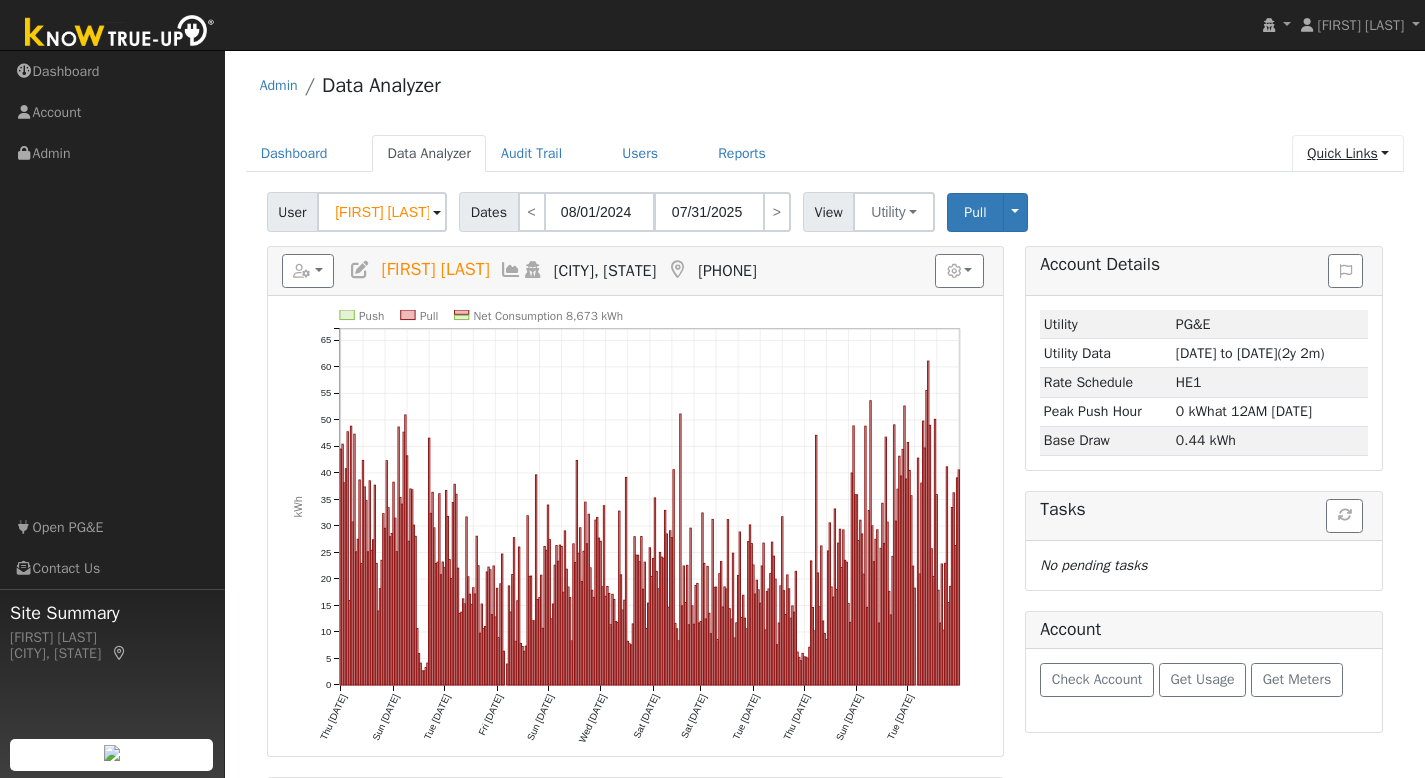 click on "Quick Links" at bounding box center (1348, 153) 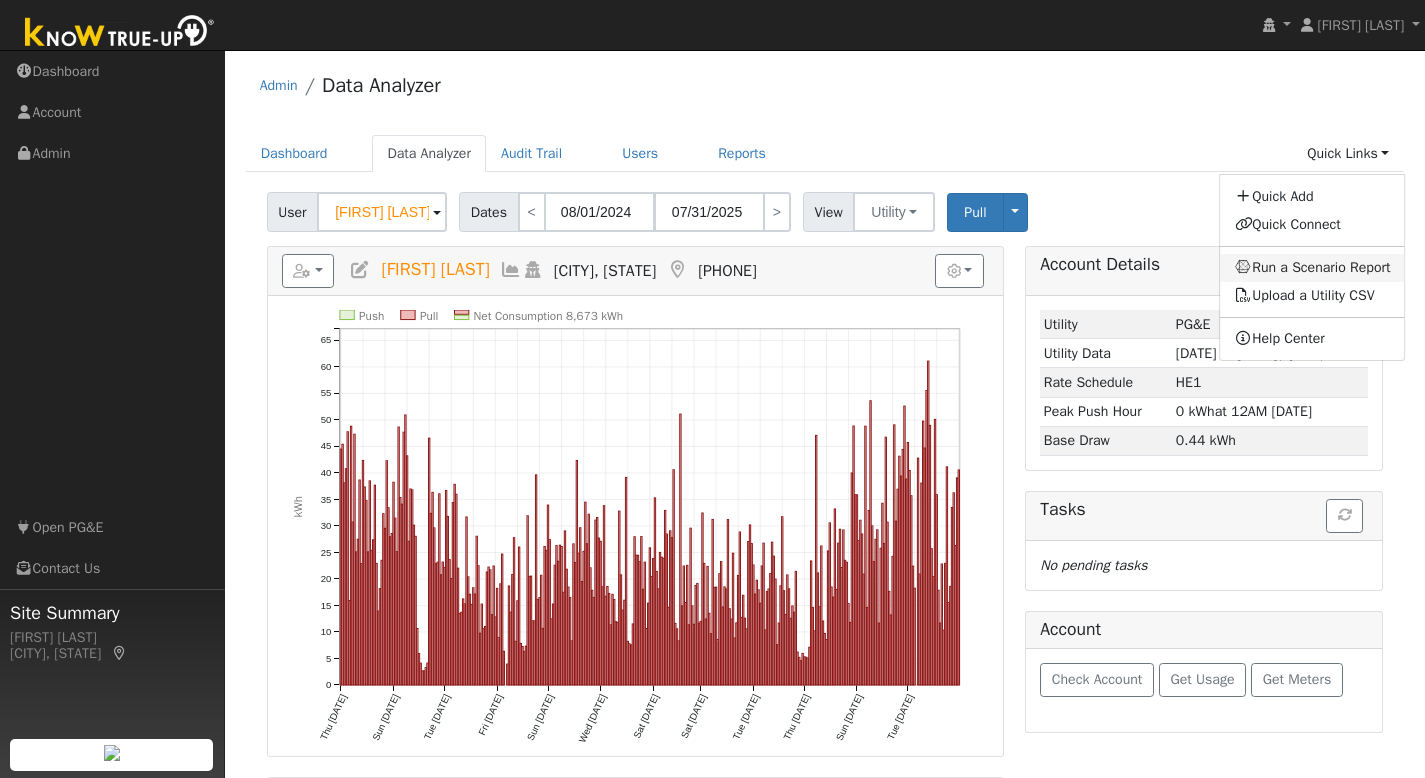 click on "Run a Scenario Report" at bounding box center [1313, 268] 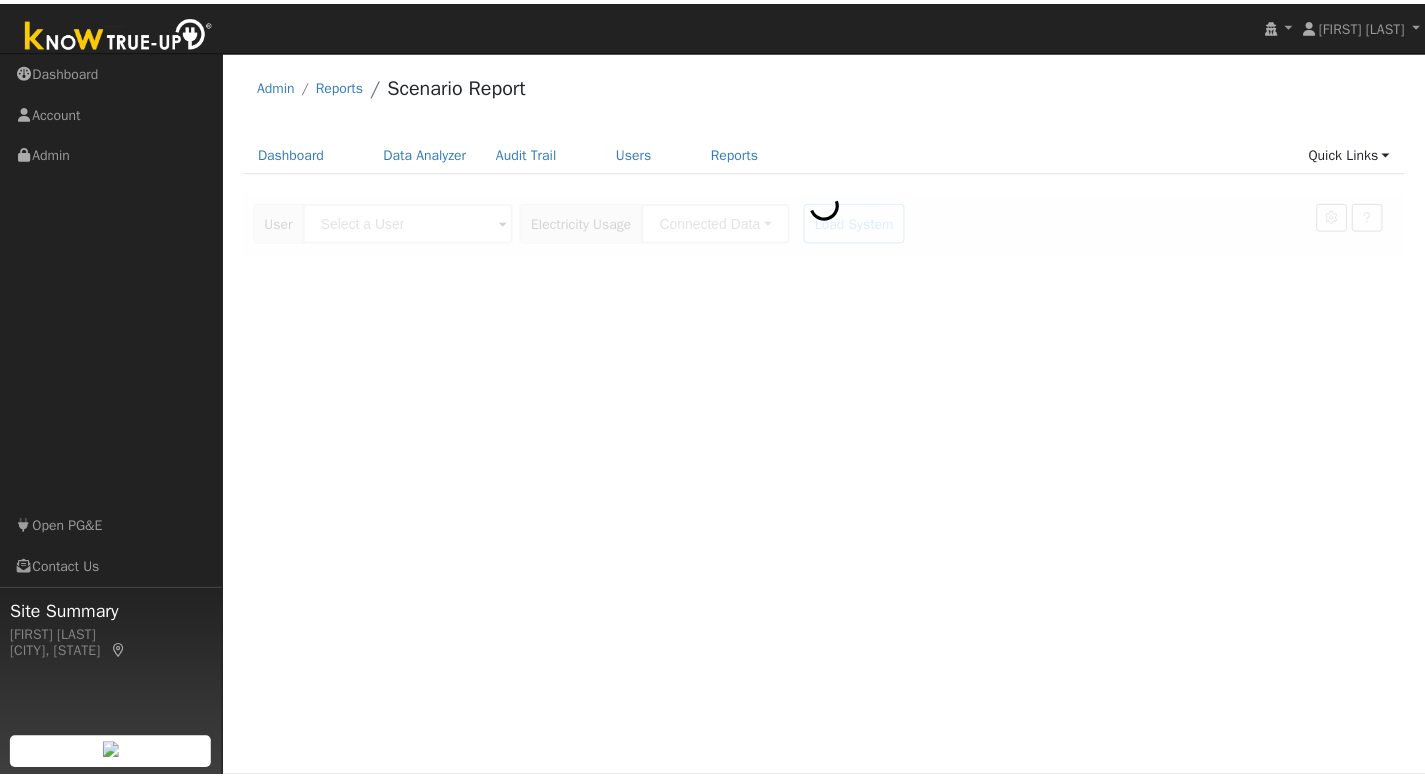 scroll, scrollTop: 0, scrollLeft: 0, axis: both 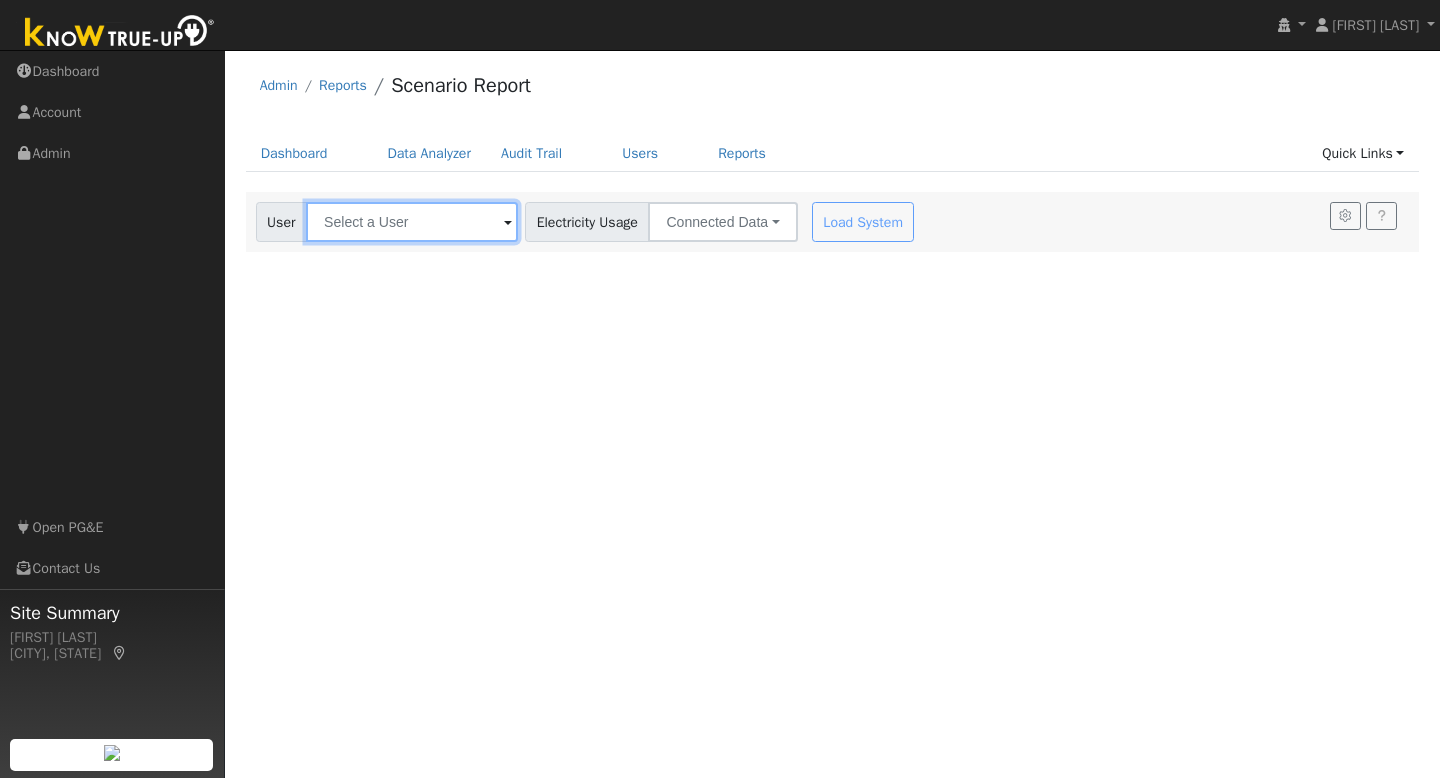 click at bounding box center (412, 222) 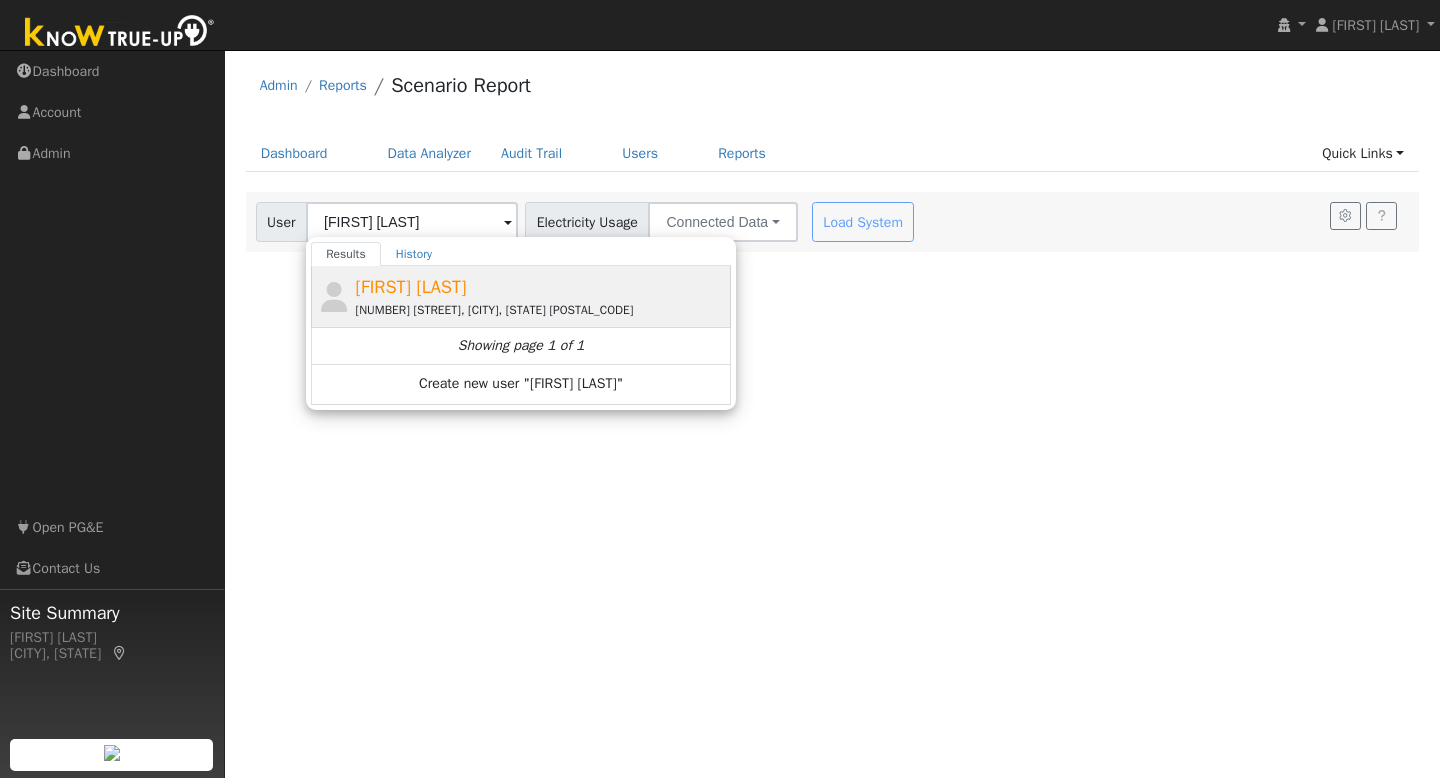 click on "[FIRST] [LAST] [NUMBER] [STREET], [CITY], [STATE] [POSTAL_CODE]" at bounding box center (541, 296) 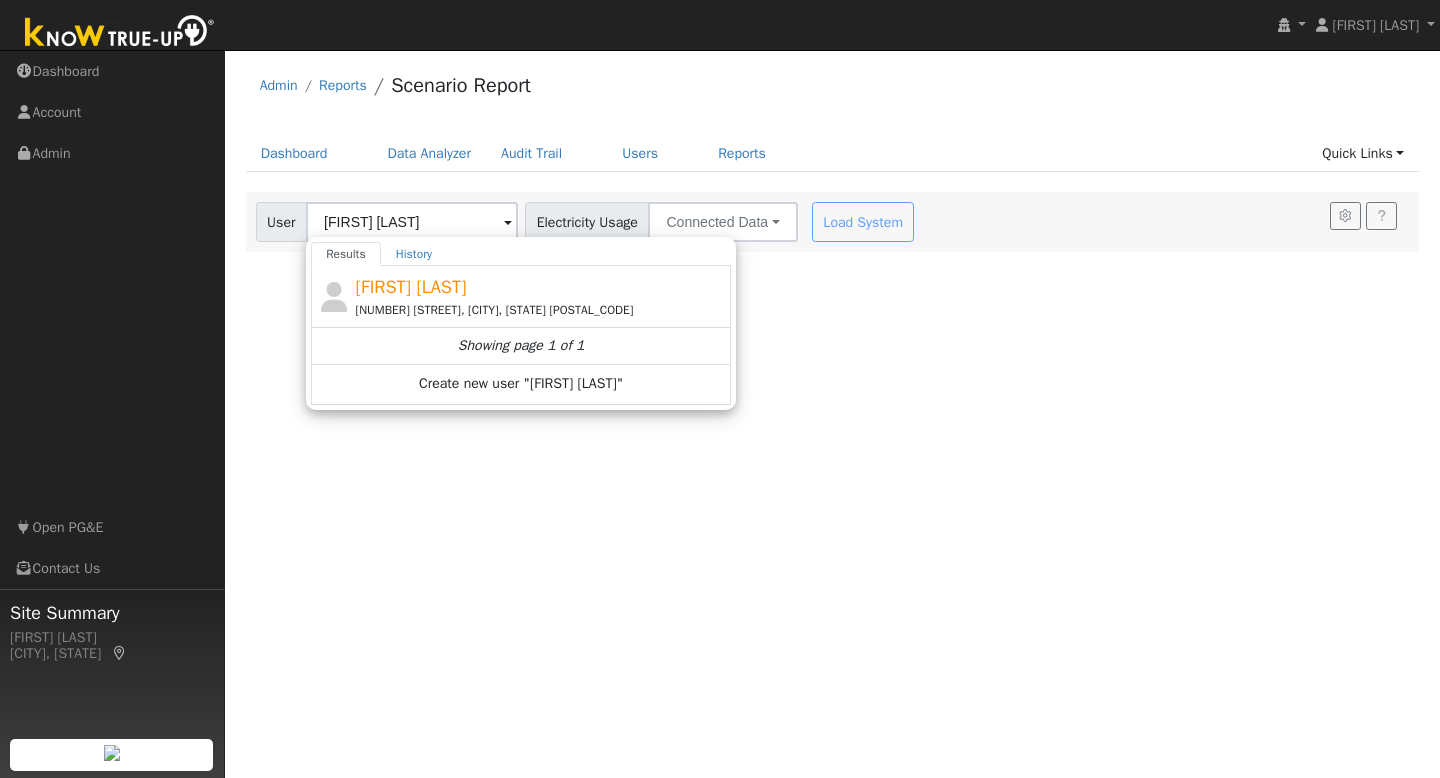 type on "[FIRST] [LAST]" 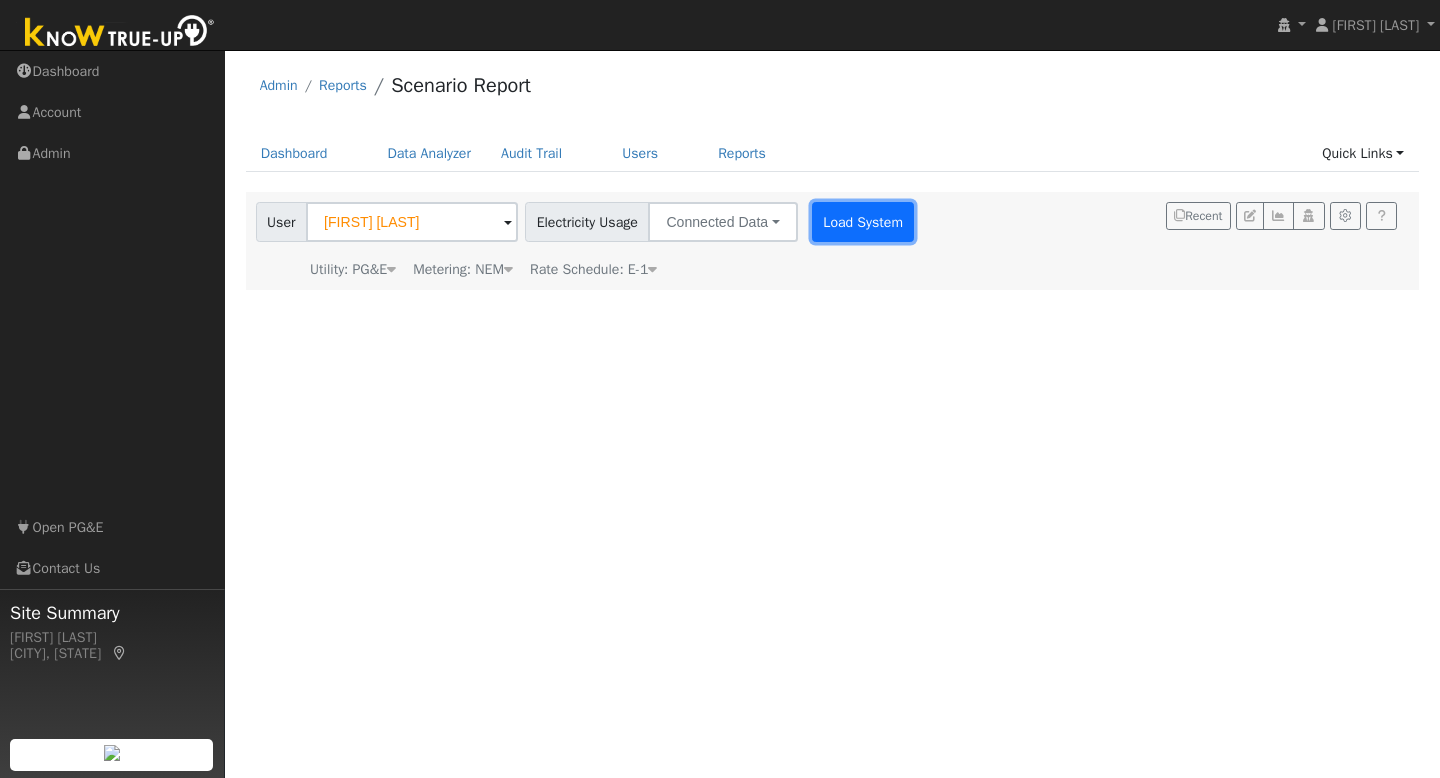 click on "Load System" at bounding box center (863, 222) 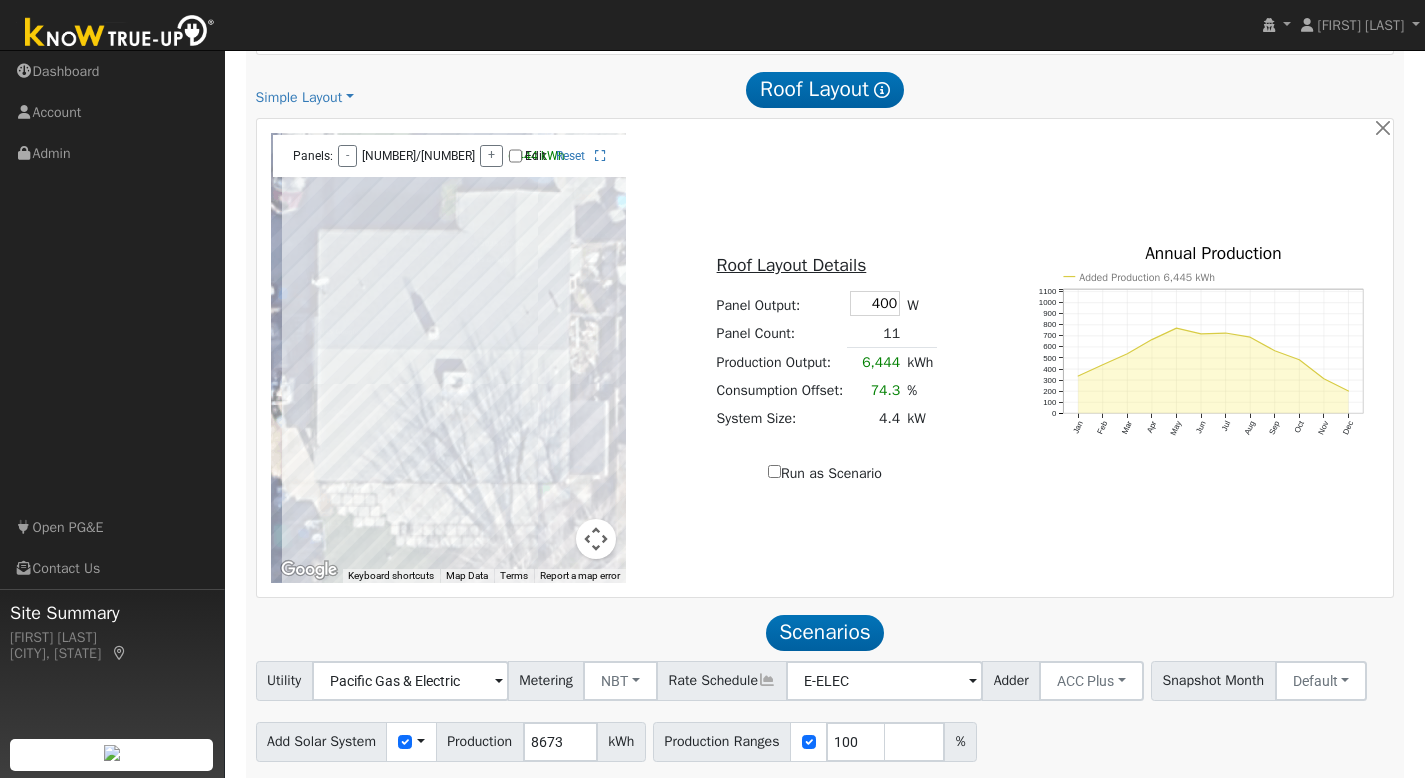scroll, scrollTop: 1090, scrollLeft: 0, axis: vertical 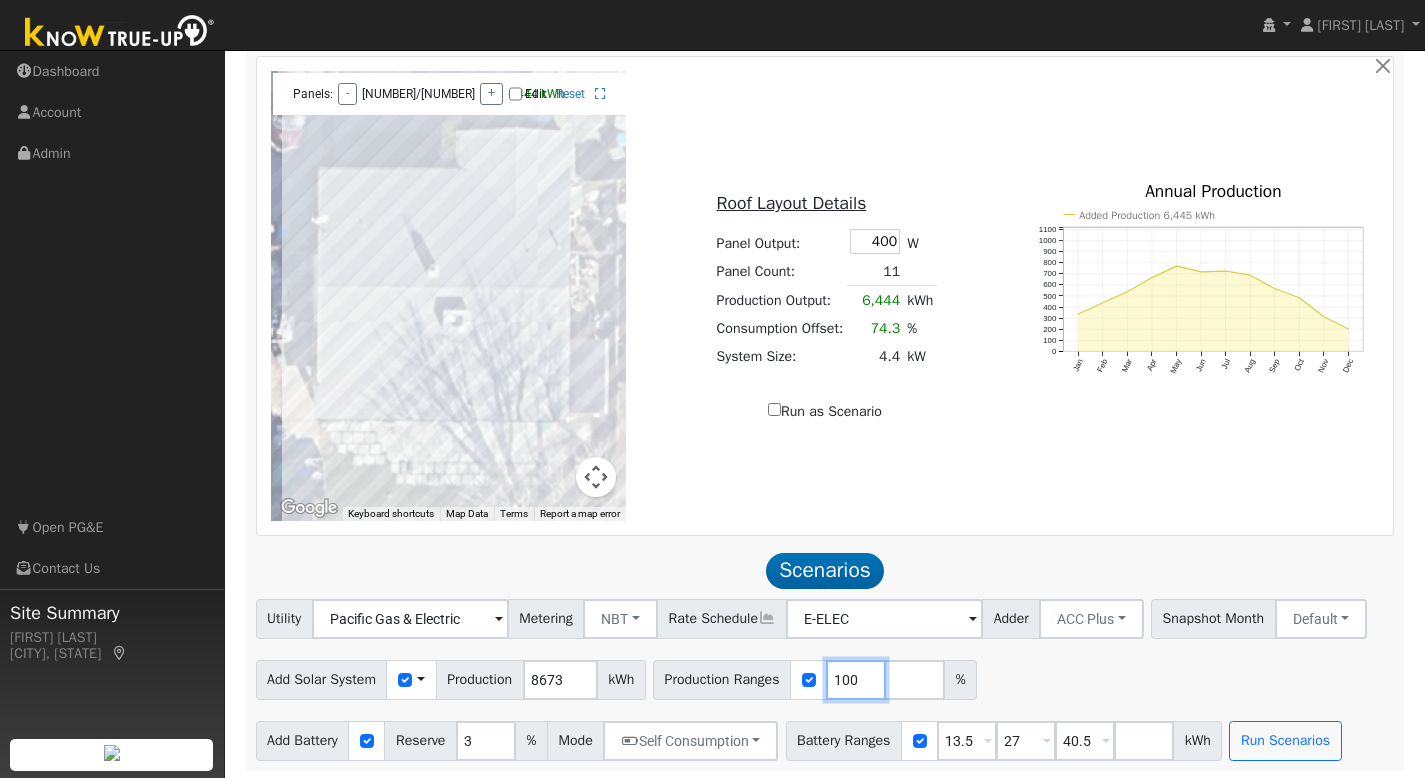 click on "100" at bounding box center (856, 680) 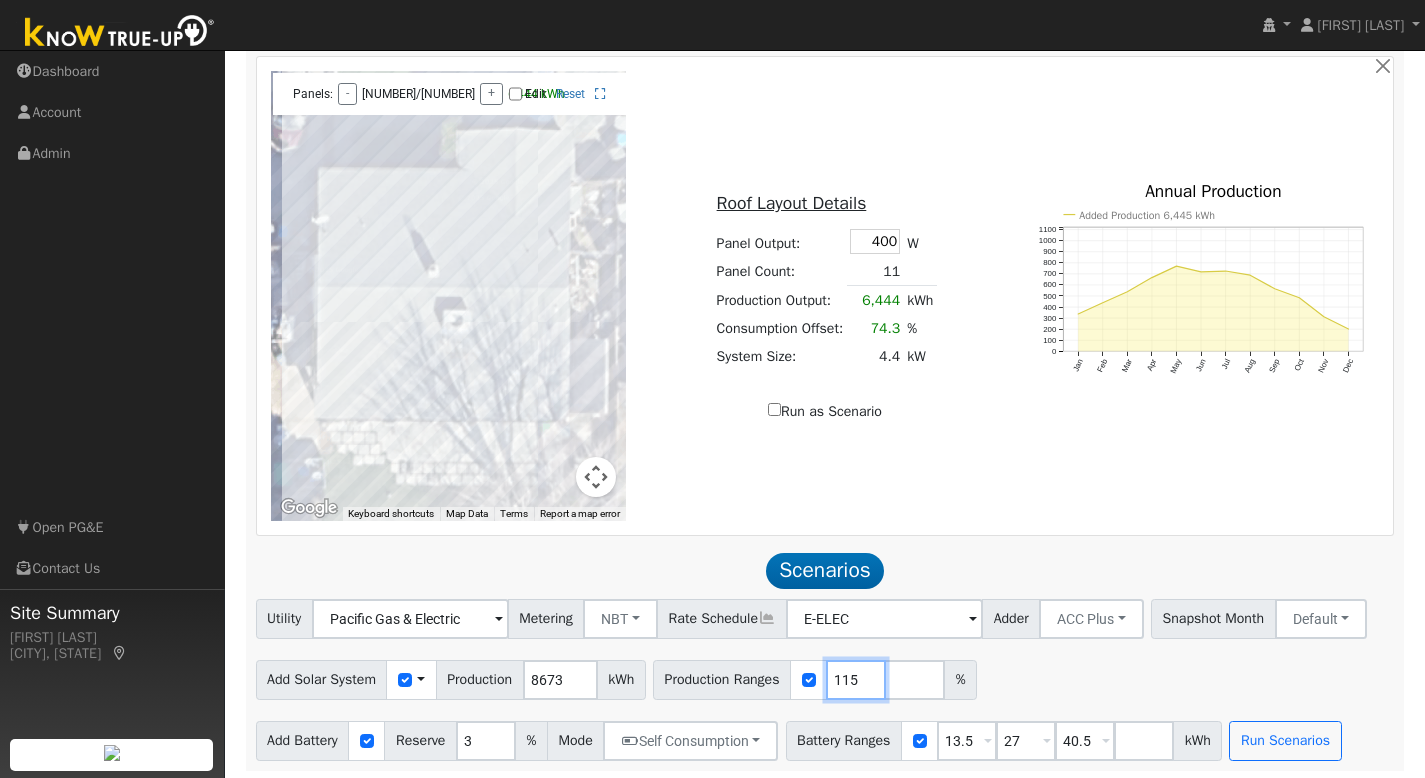type on "115" 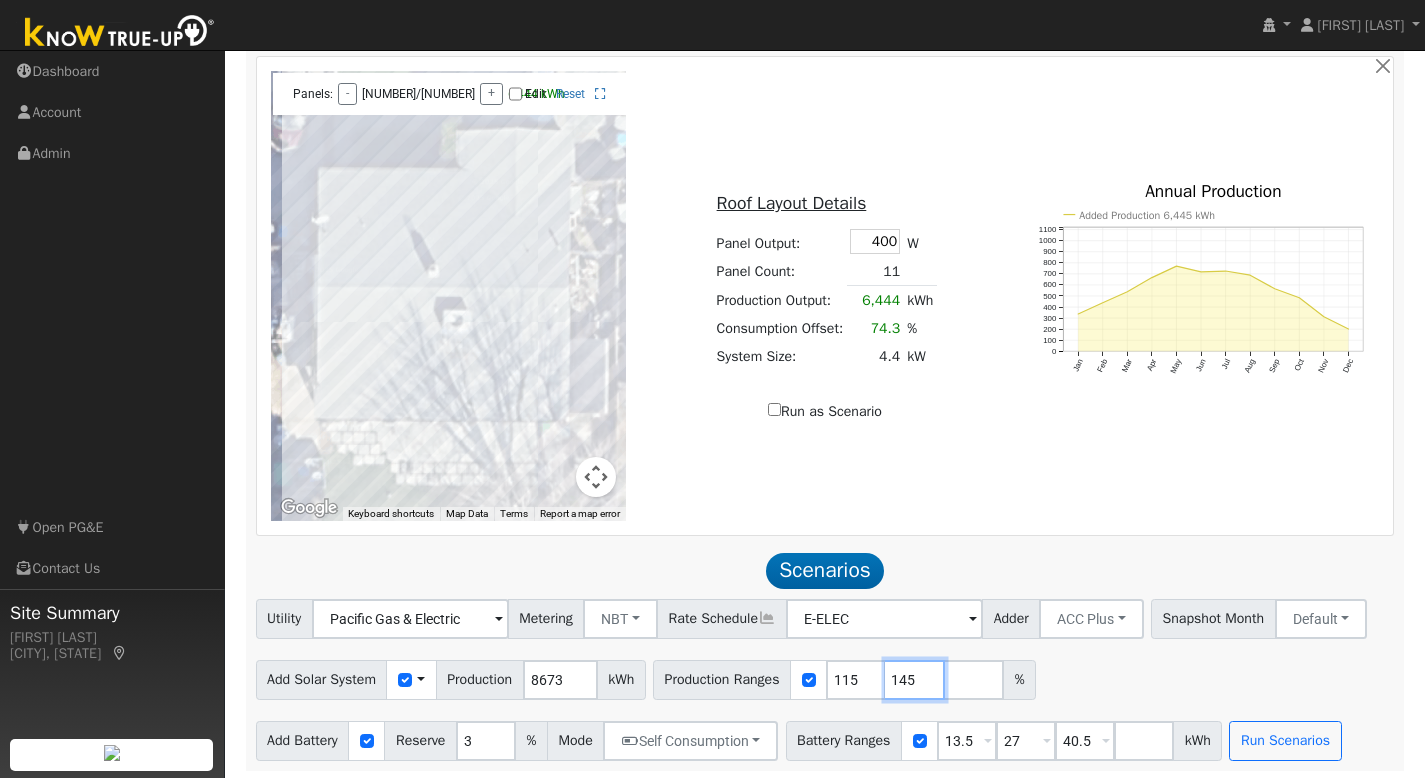 type on "145" 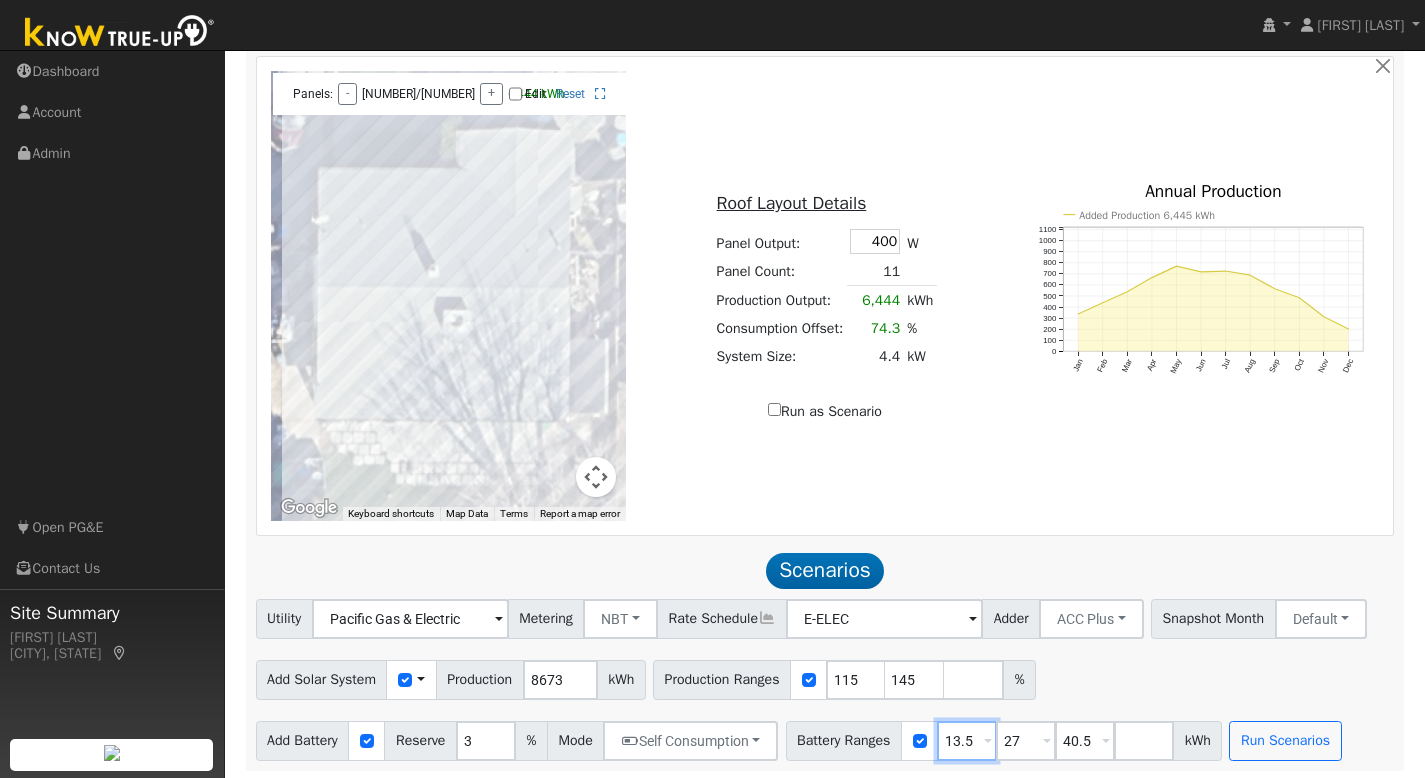 drag, startPoint x: 997, startPoint y: 736, endPoint x: 917, endPoint y: 722, distance: 81.21576 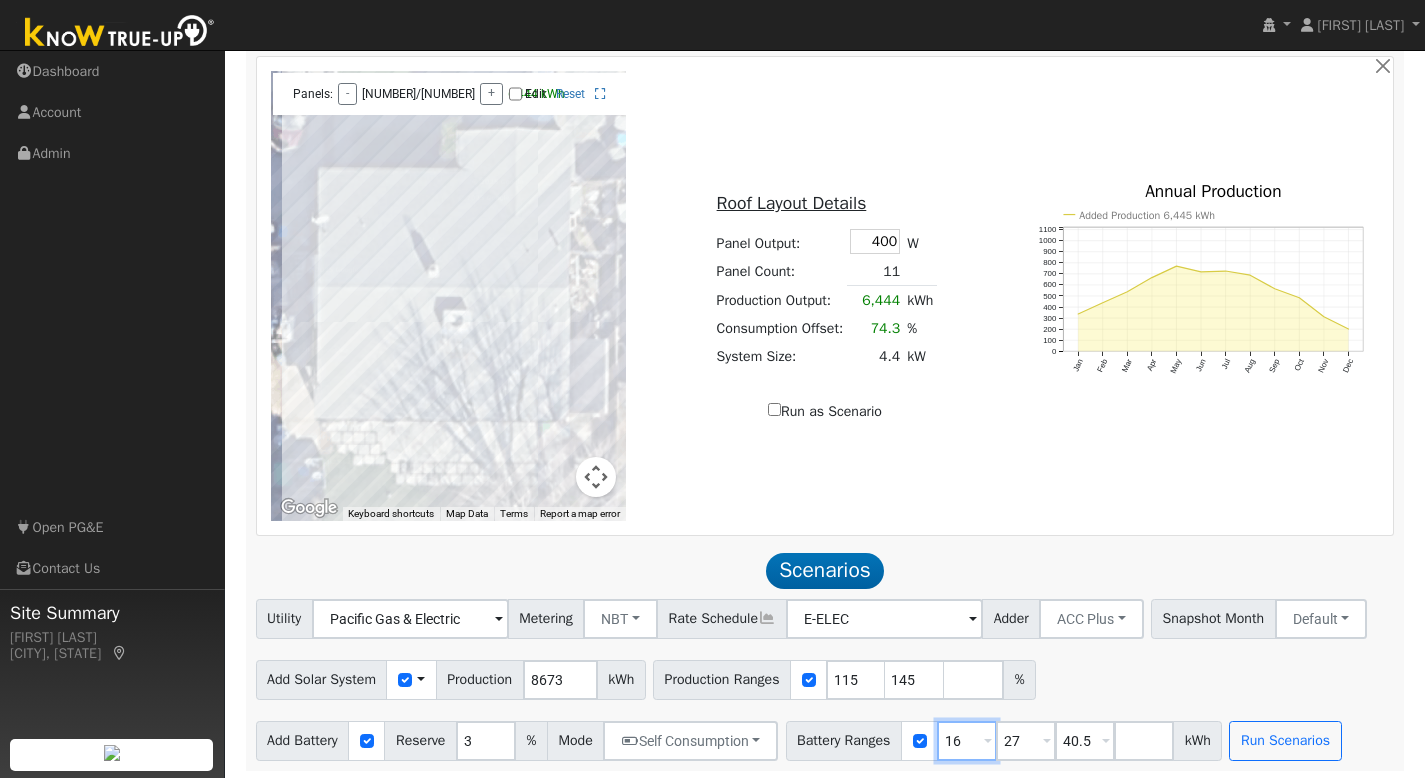 type on "16" 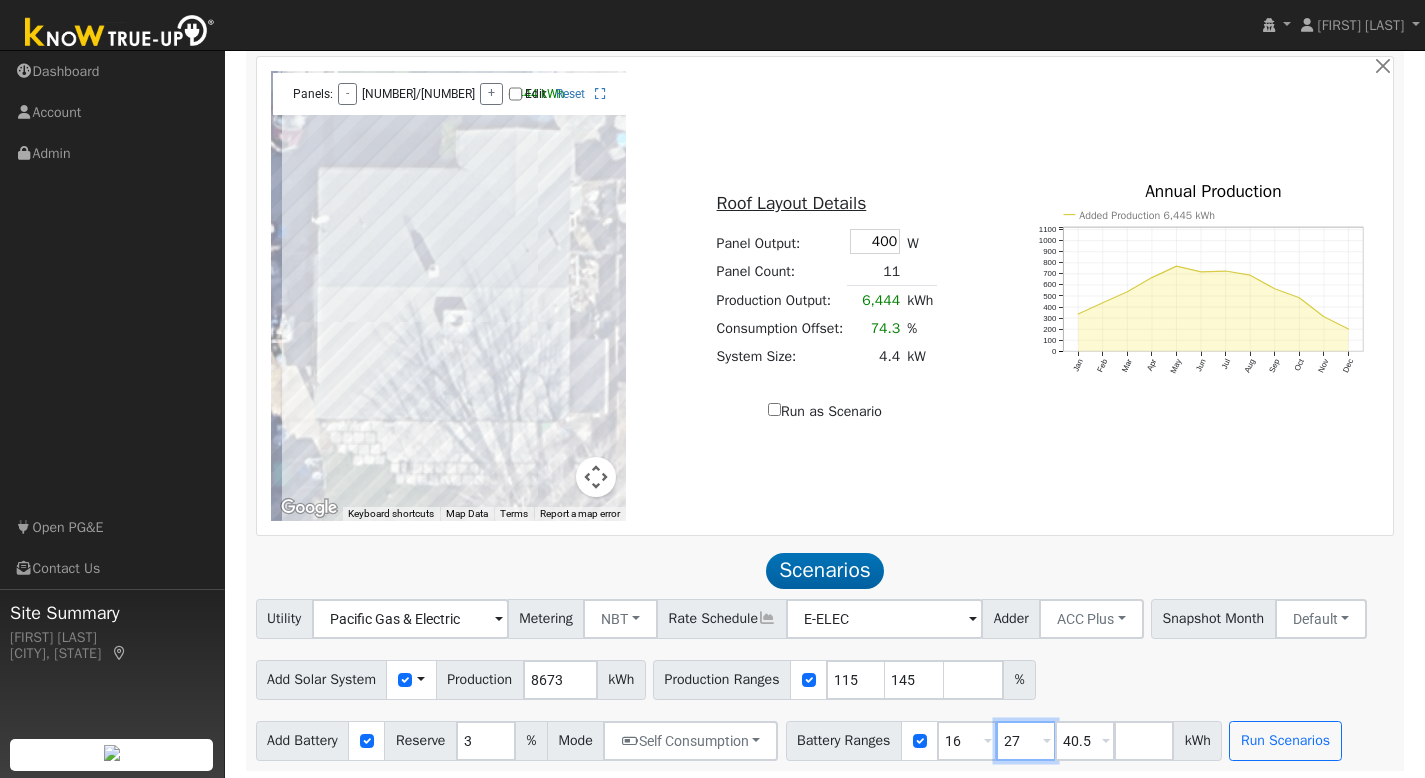 drag, startPoint x: 1054, startPoint y: 734, endPoint x: 1024, endPoint y: 727, distance: 30.805843 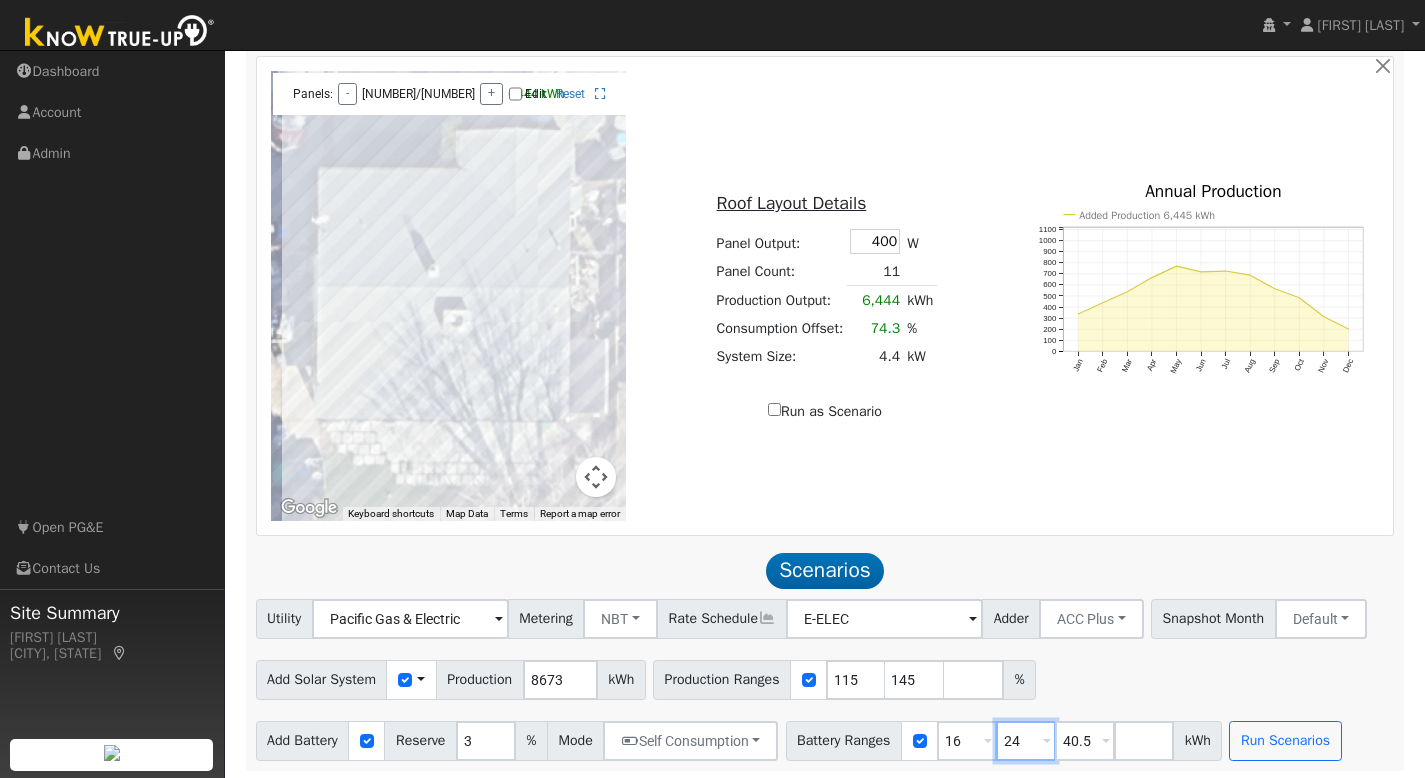 type on "24" 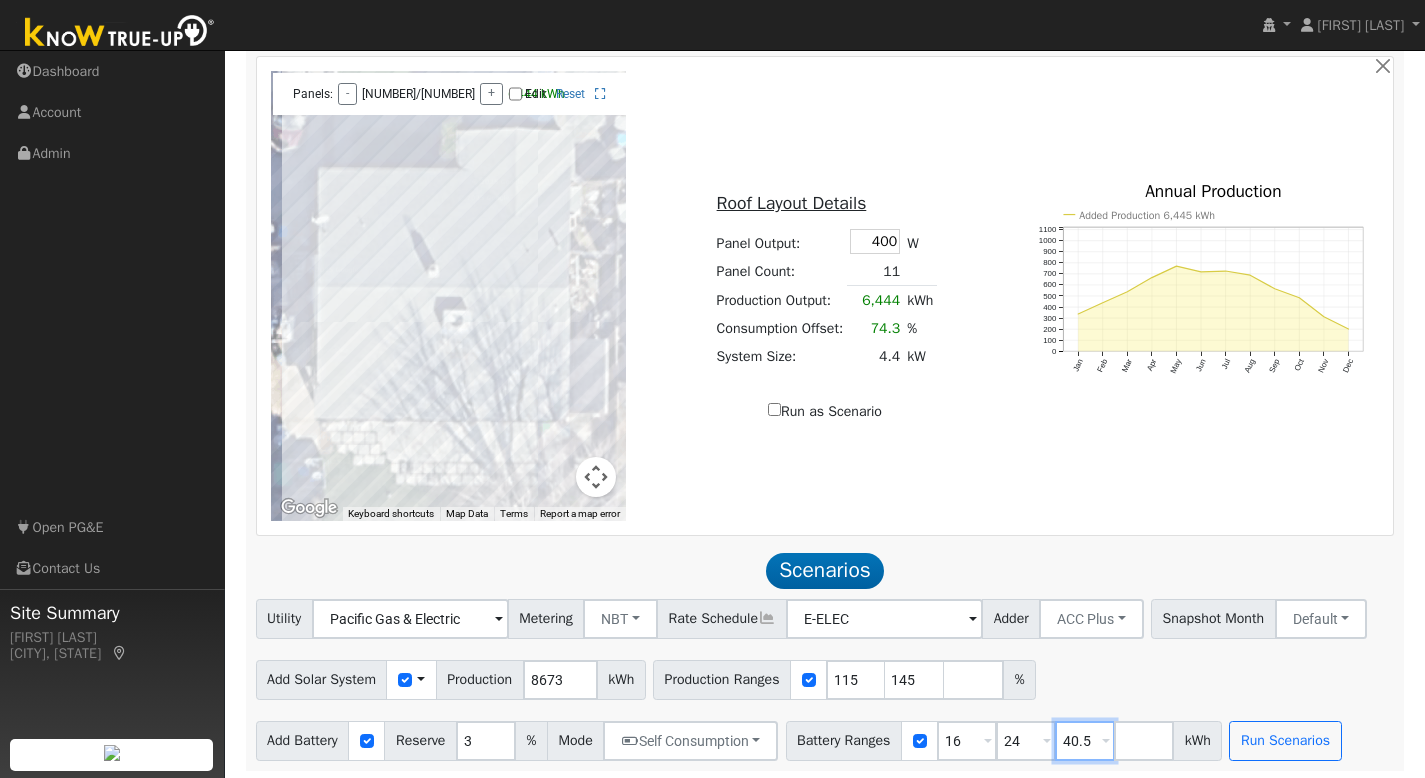 drag, startPoint x: 1118, startPoint y: 737, endPoint x: 1088, endPoint y: 732, distance: 30.413813 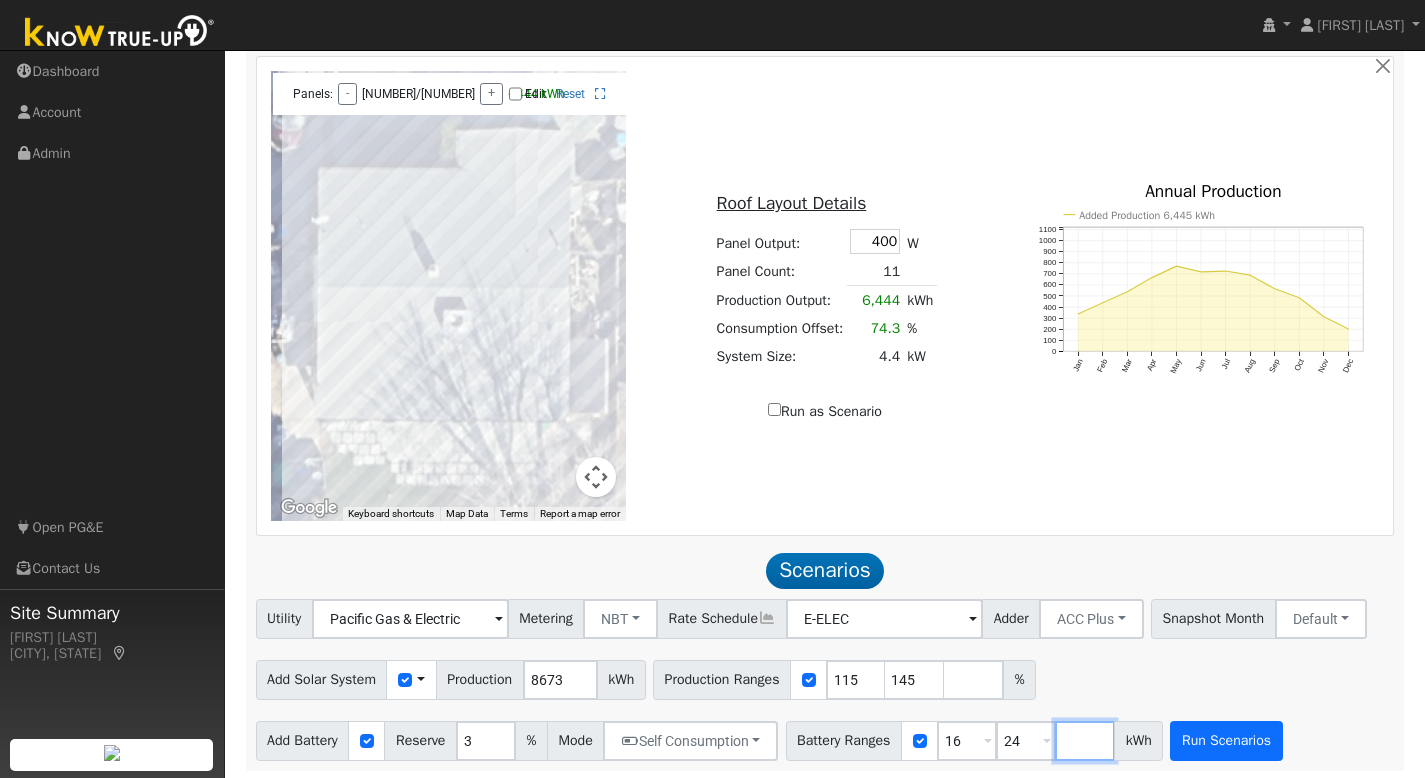 type 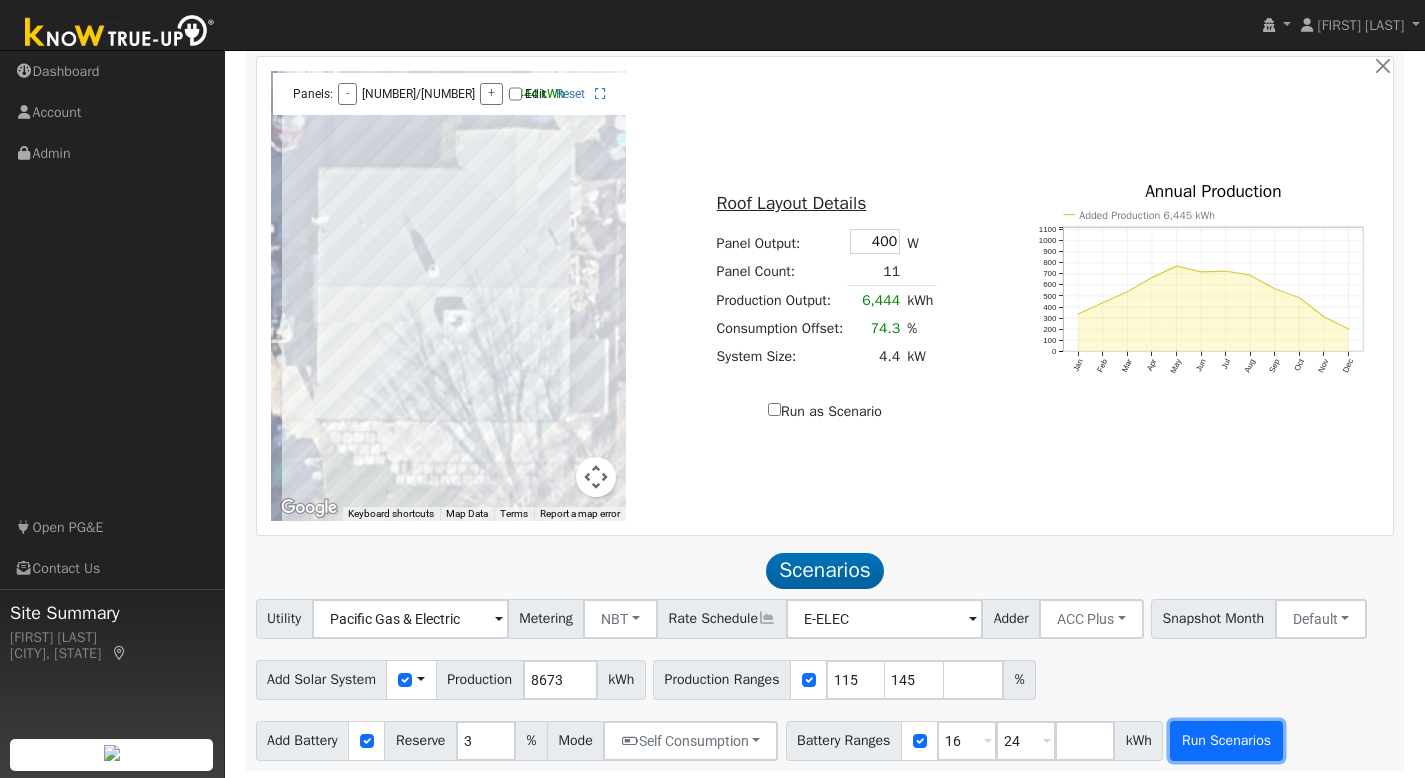click on "Run Scenarios" at bounding box center (1226, 741) 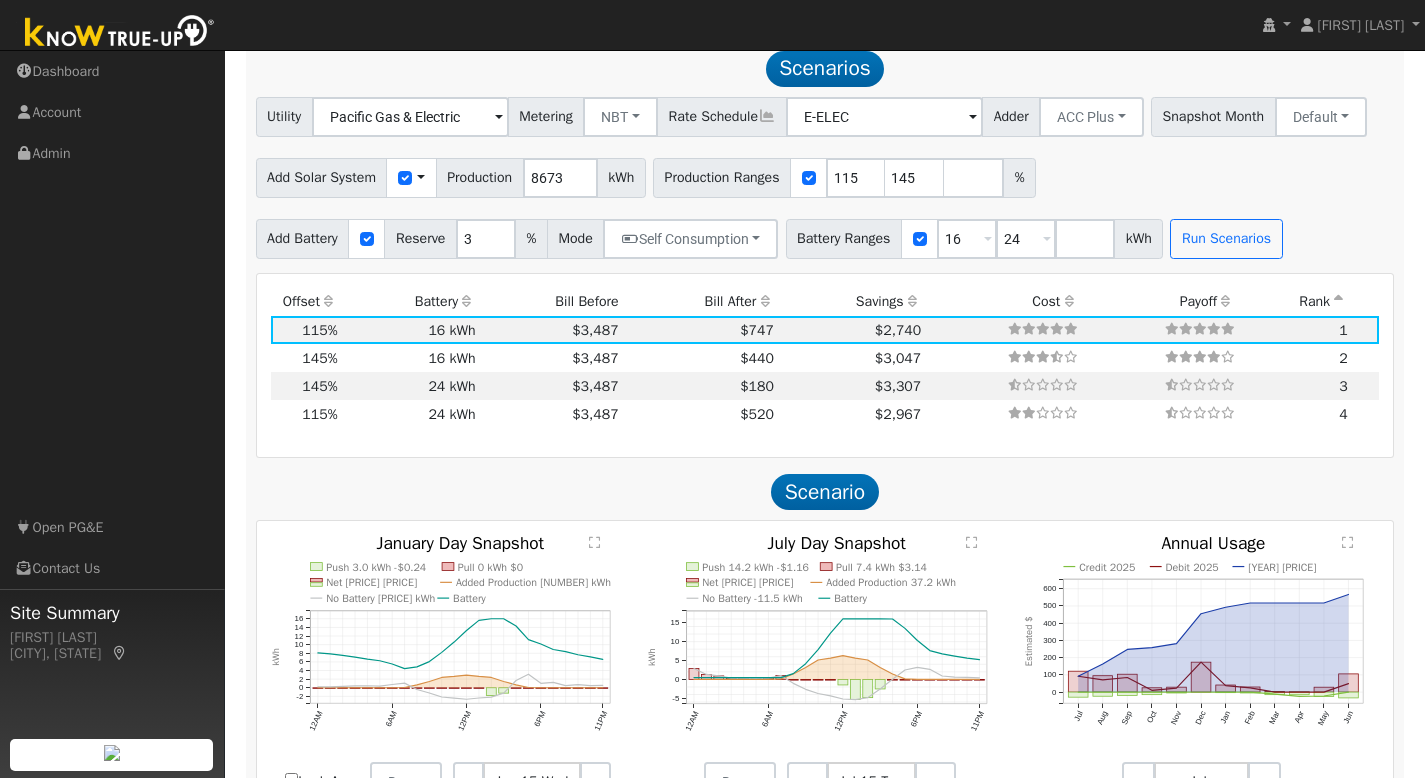 scroll, scrollTop: 1611, scrollLeft: 0, axis: vertical 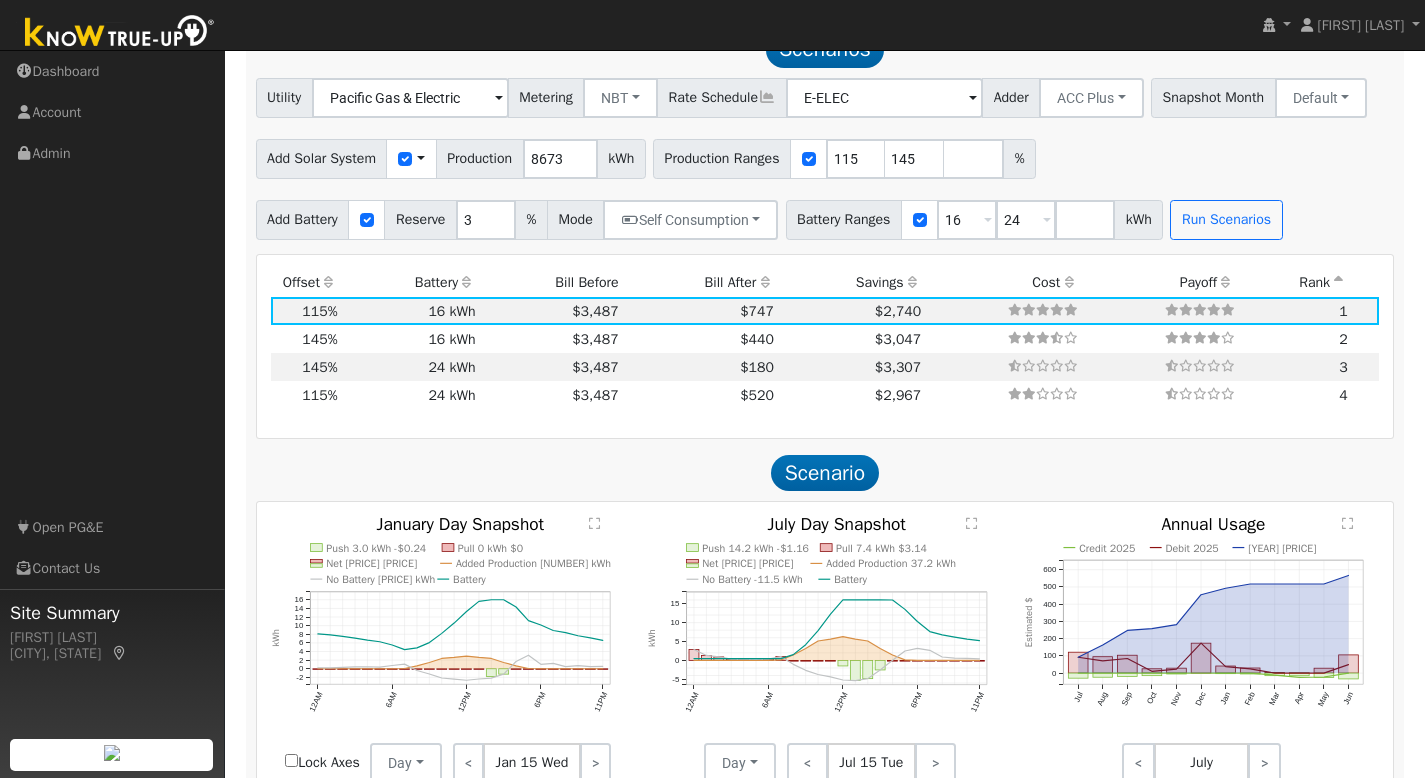 click on "Bill After" at bounding box center [699, 283] 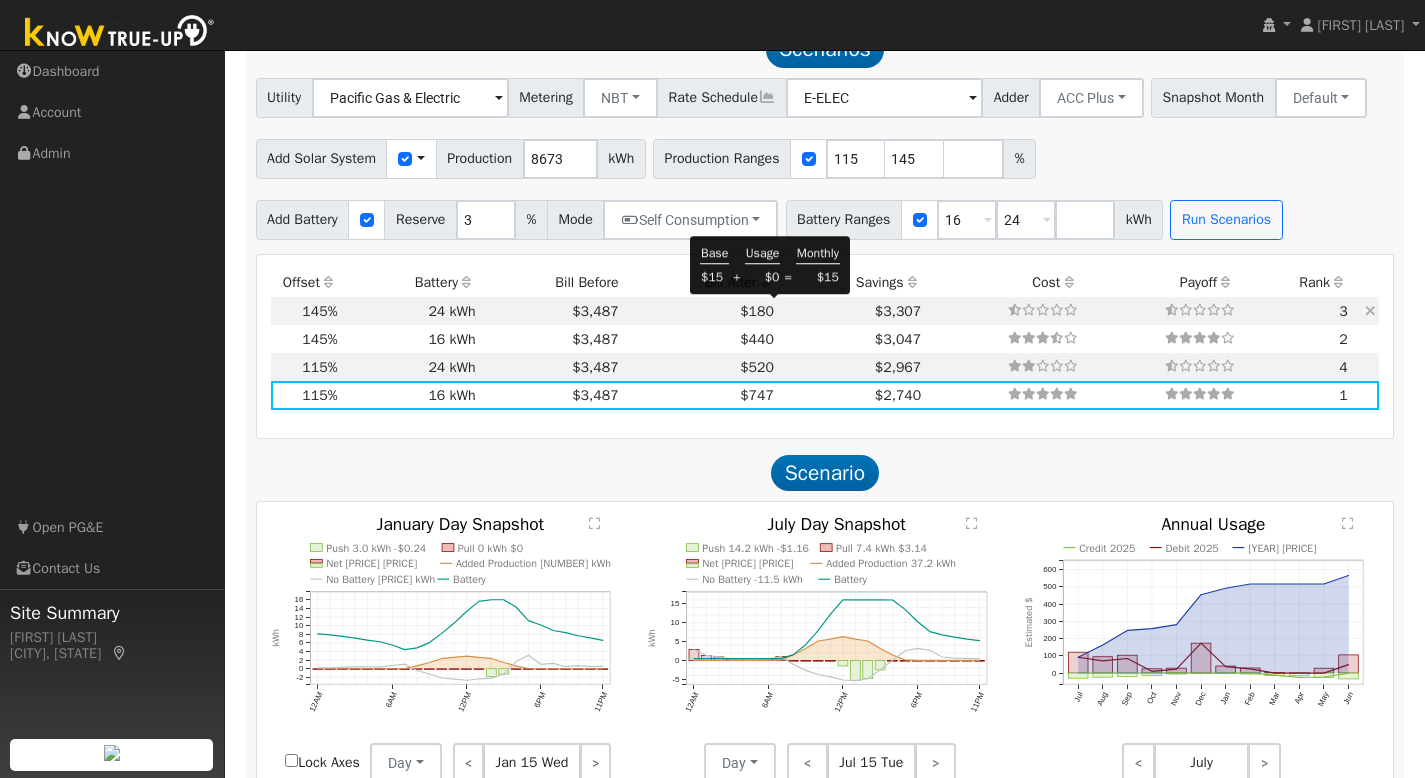 click on "$180" at bounding box center [757, 311] 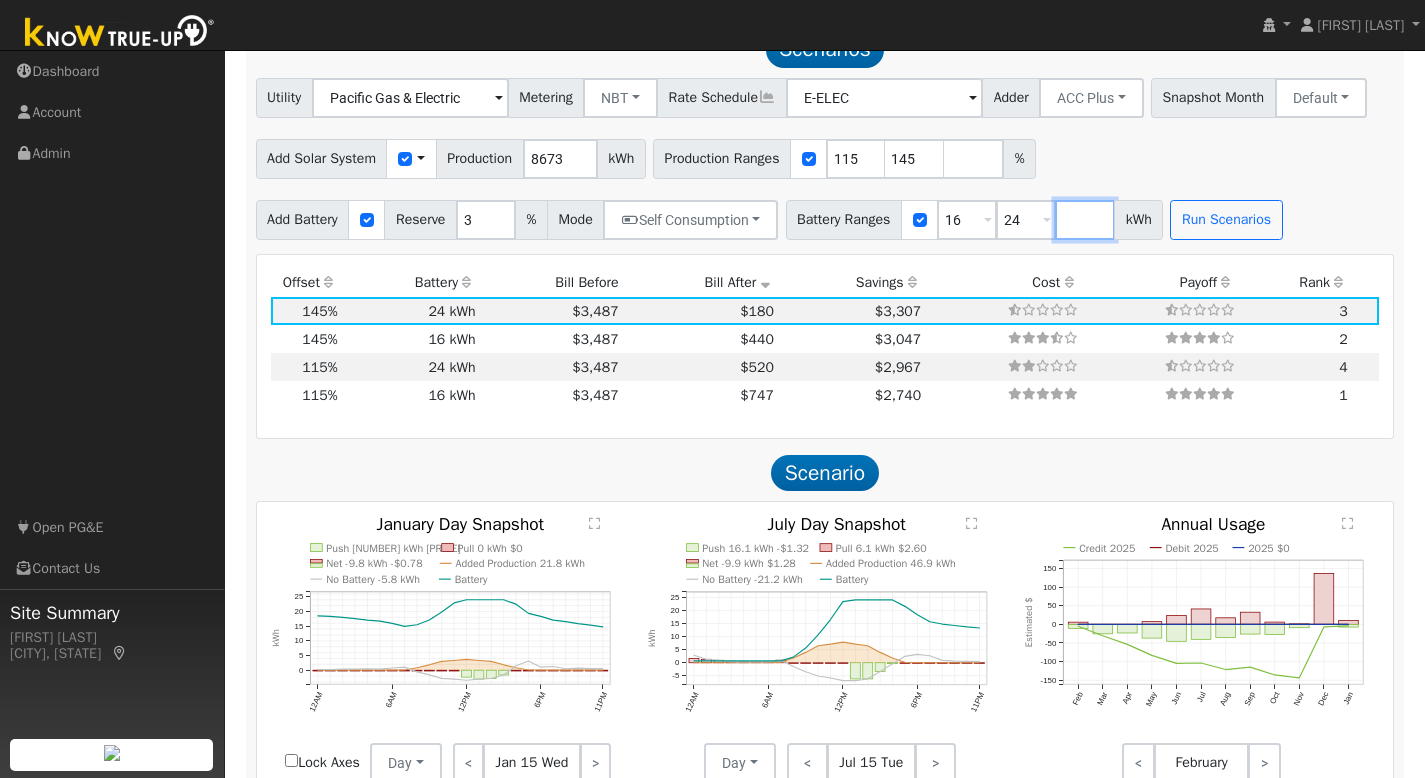 click at bounding box center [1085, 220] 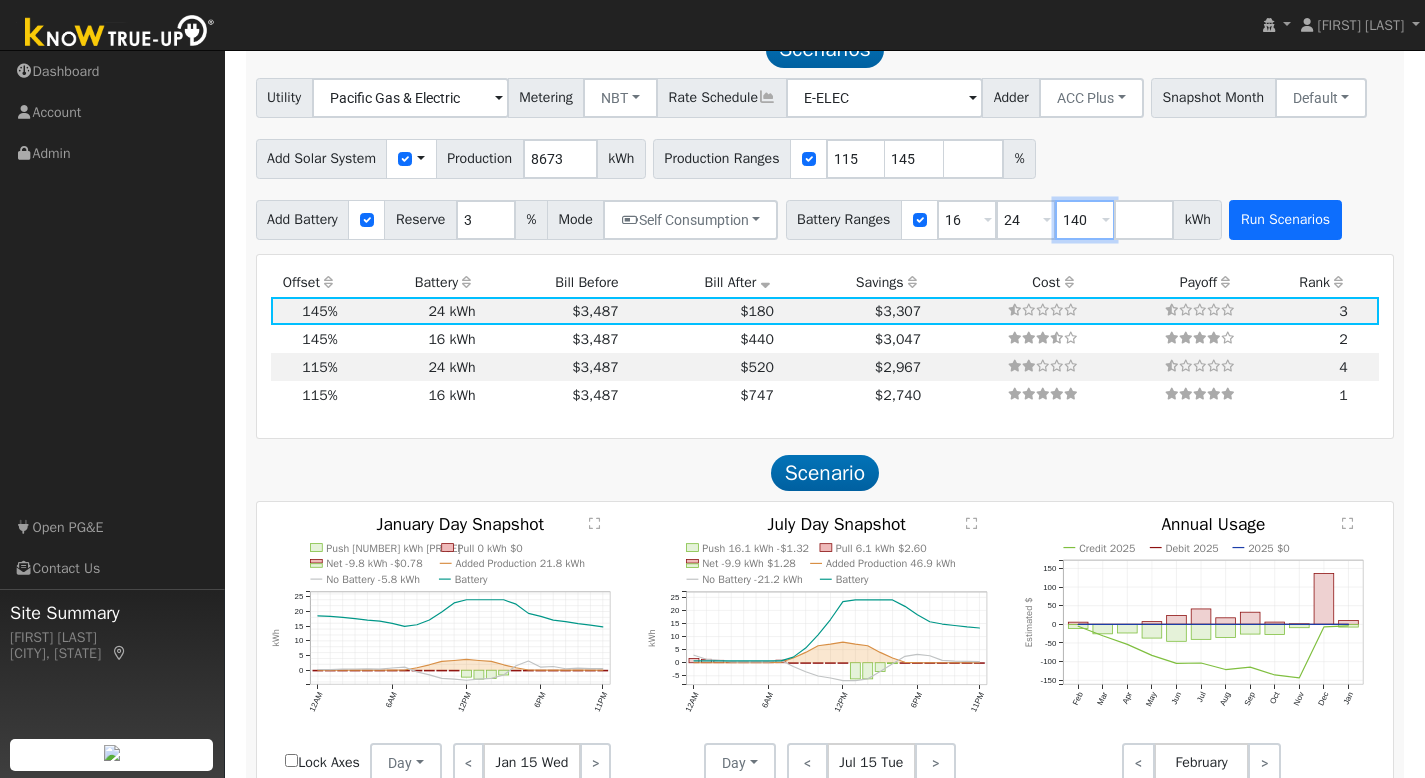 type on "140" 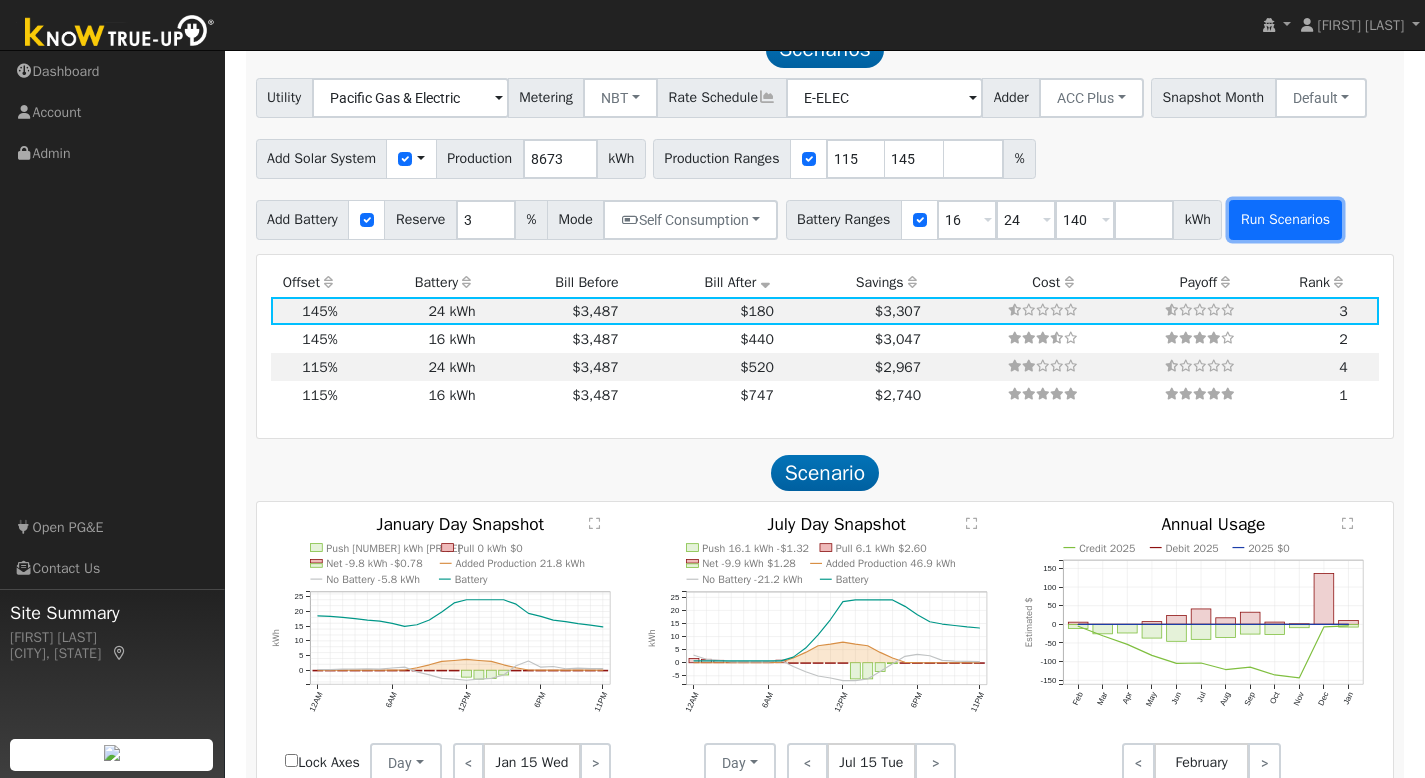 click on "Run Scenarios" at bounding box center [1285, 220] 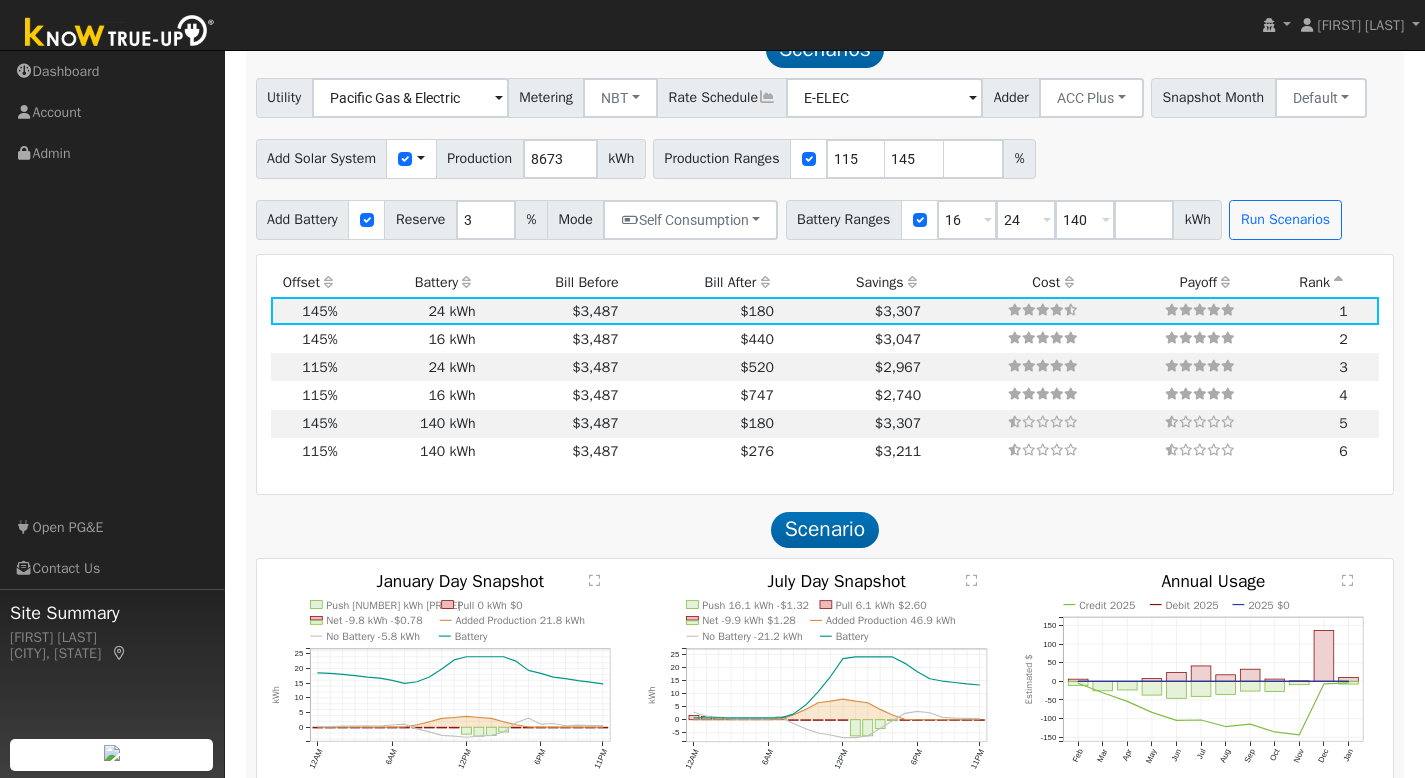 scroll, scrollTop: 1578, scrollLeft: 0, axis: vertical 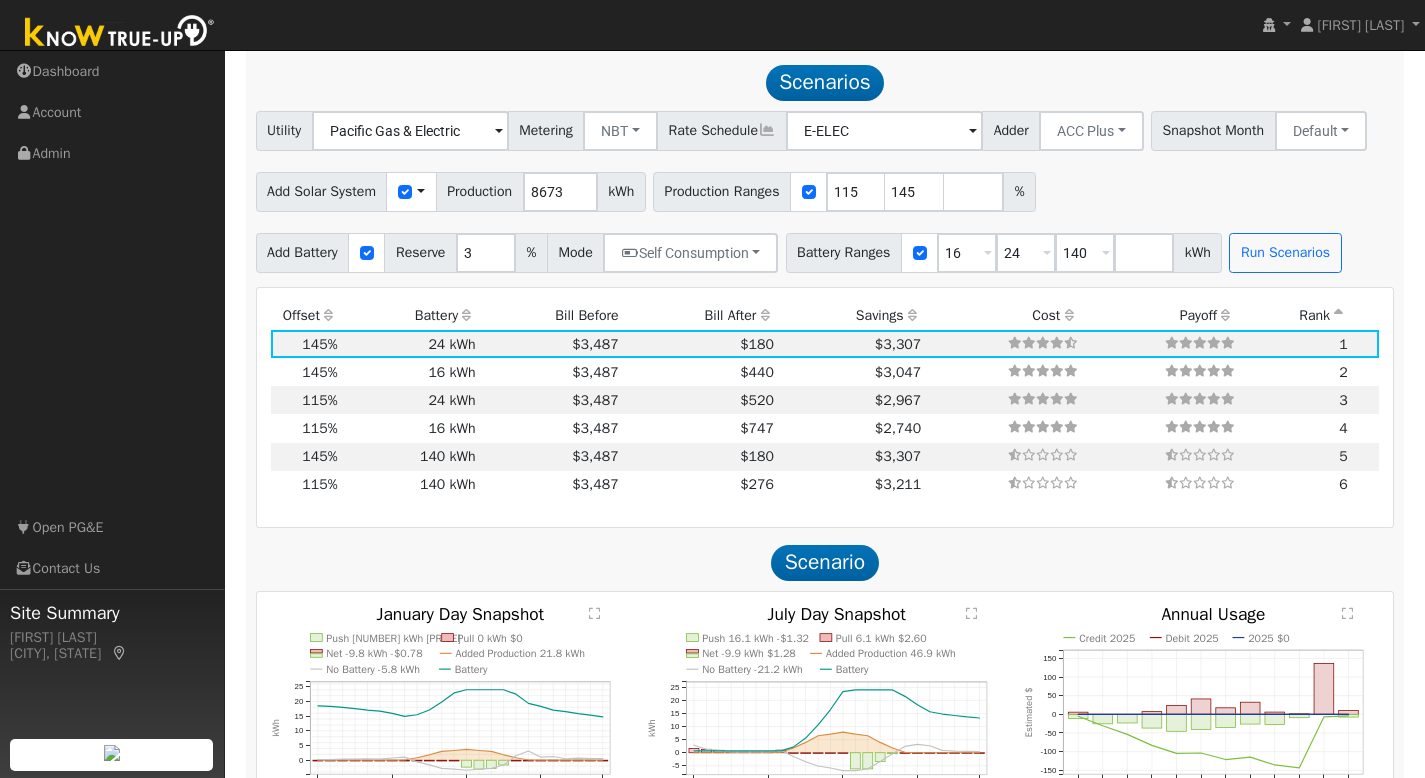 click on "Bill After" at bounding box center [699, 316] 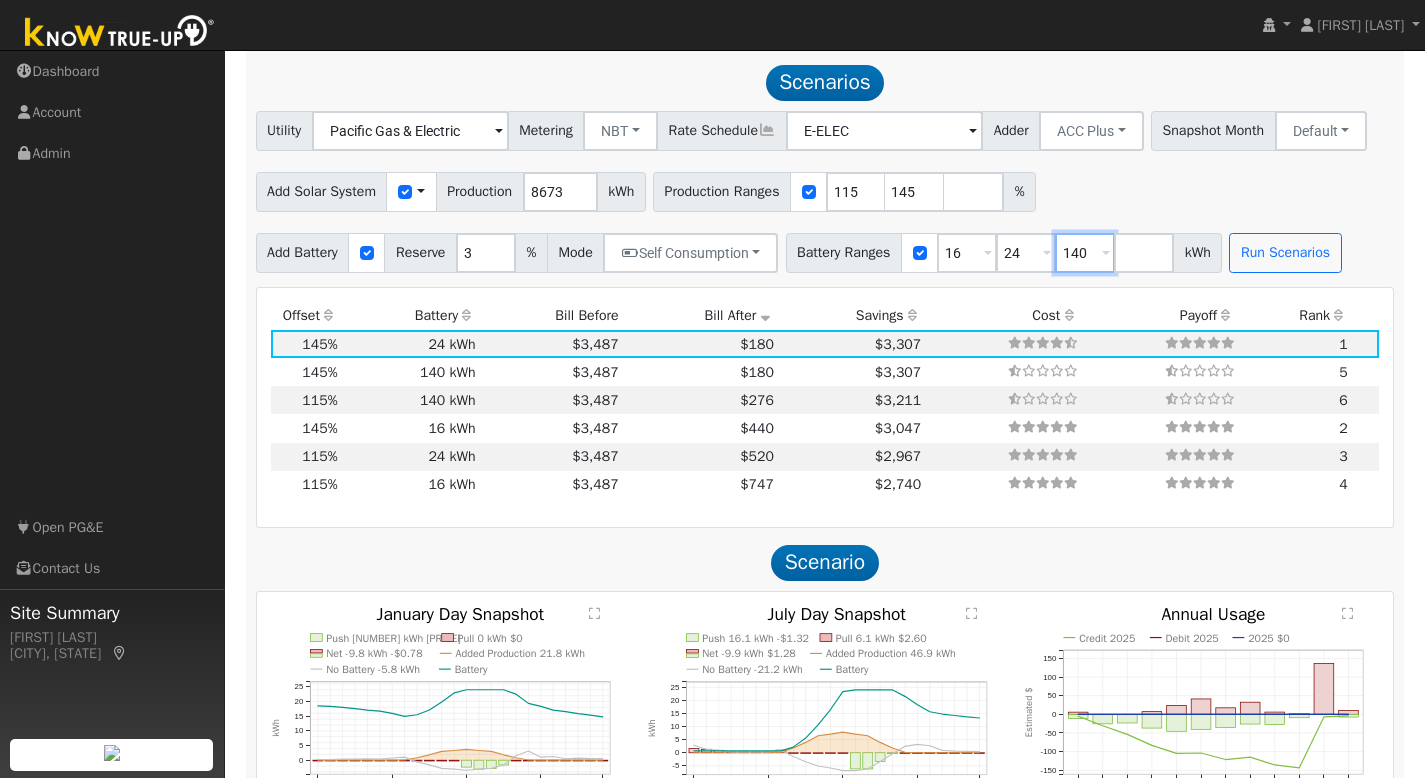 drag, startPoint x: 1118, startPoint y: 251, endPoint x: 1056, endPoint y: 243, distance: 62.514 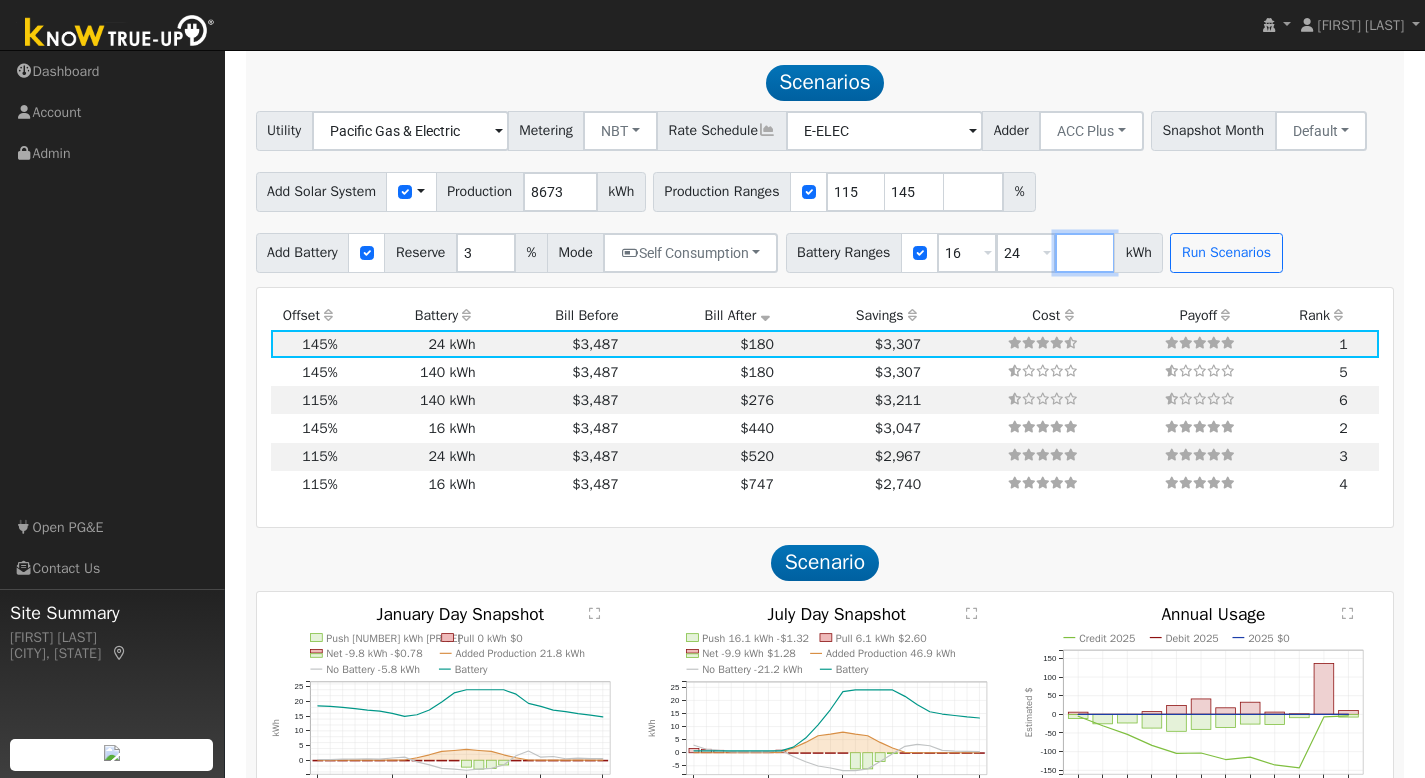 type 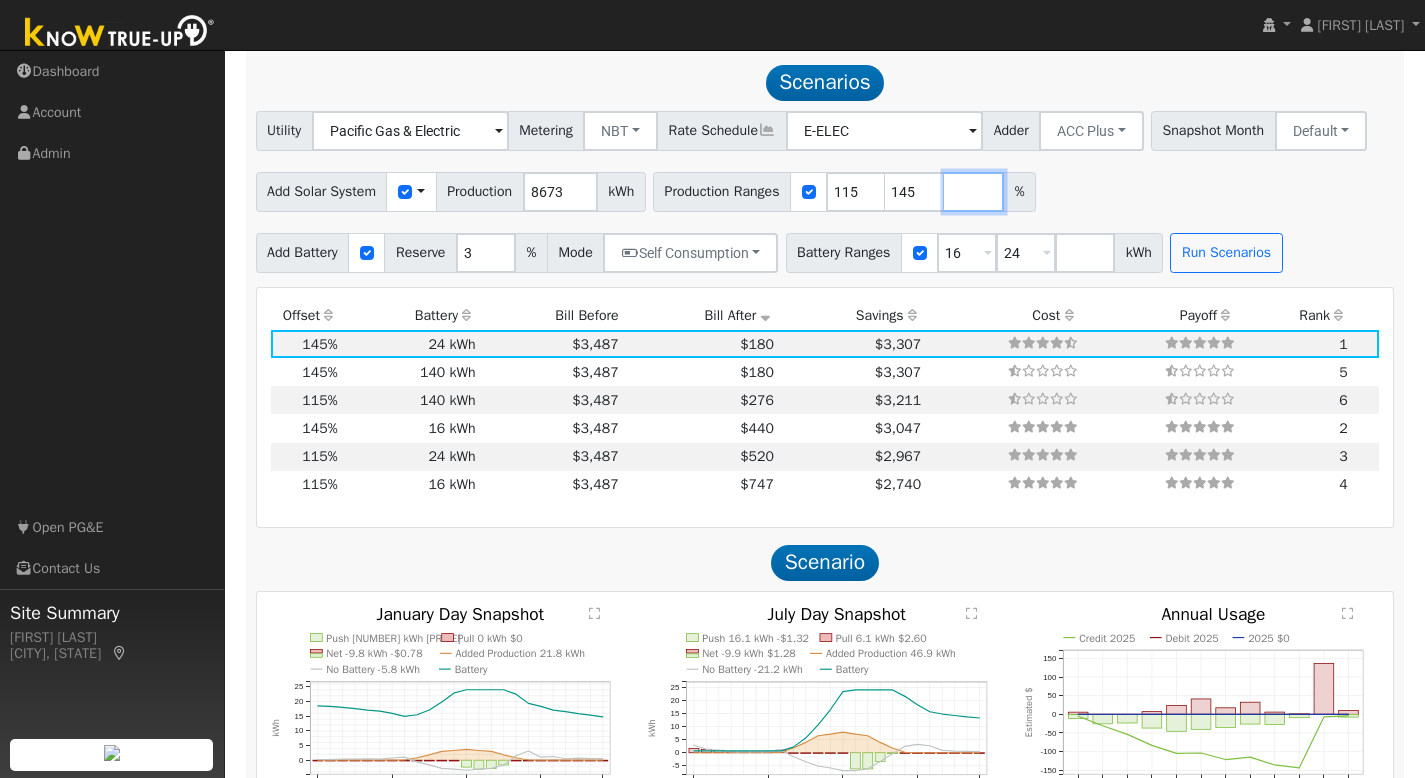 click at bounding box center (974, 192) 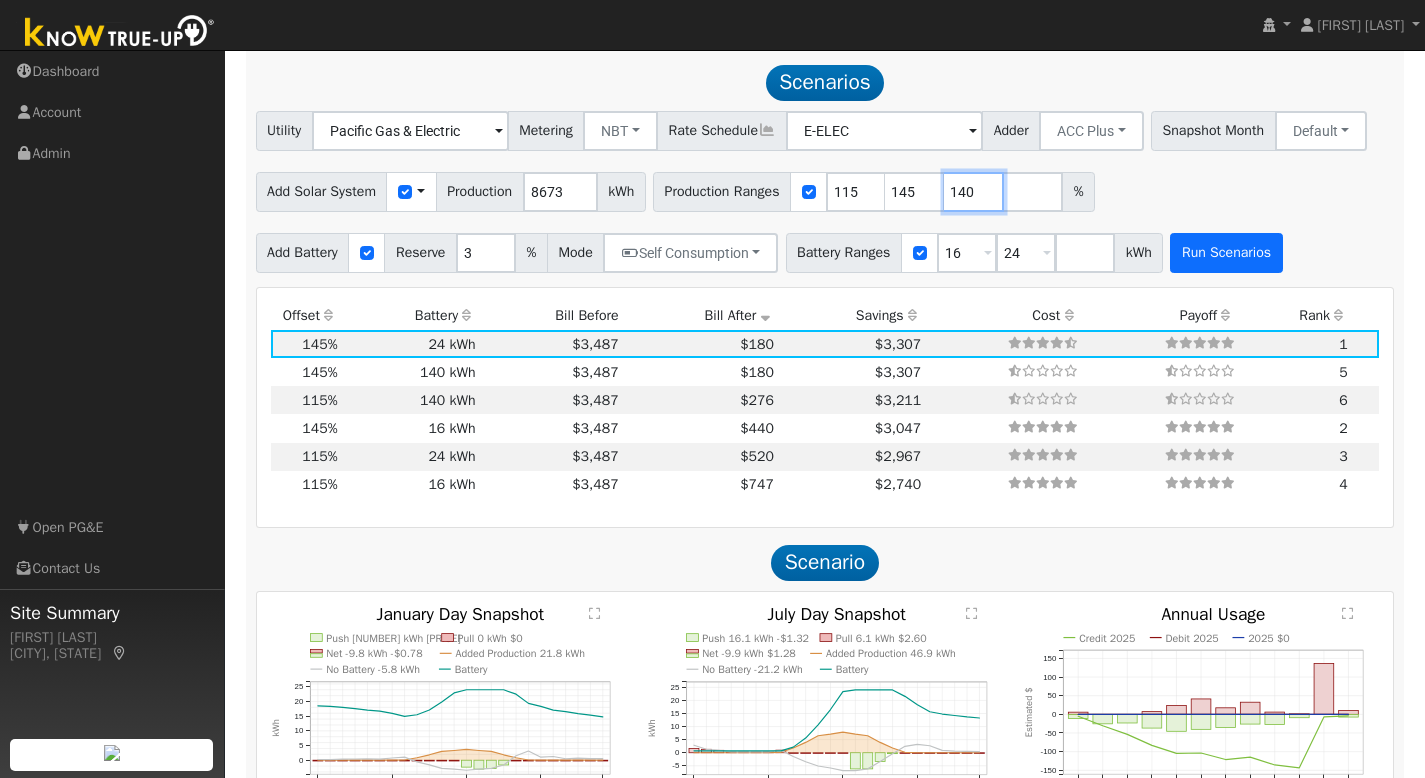 type on "140" 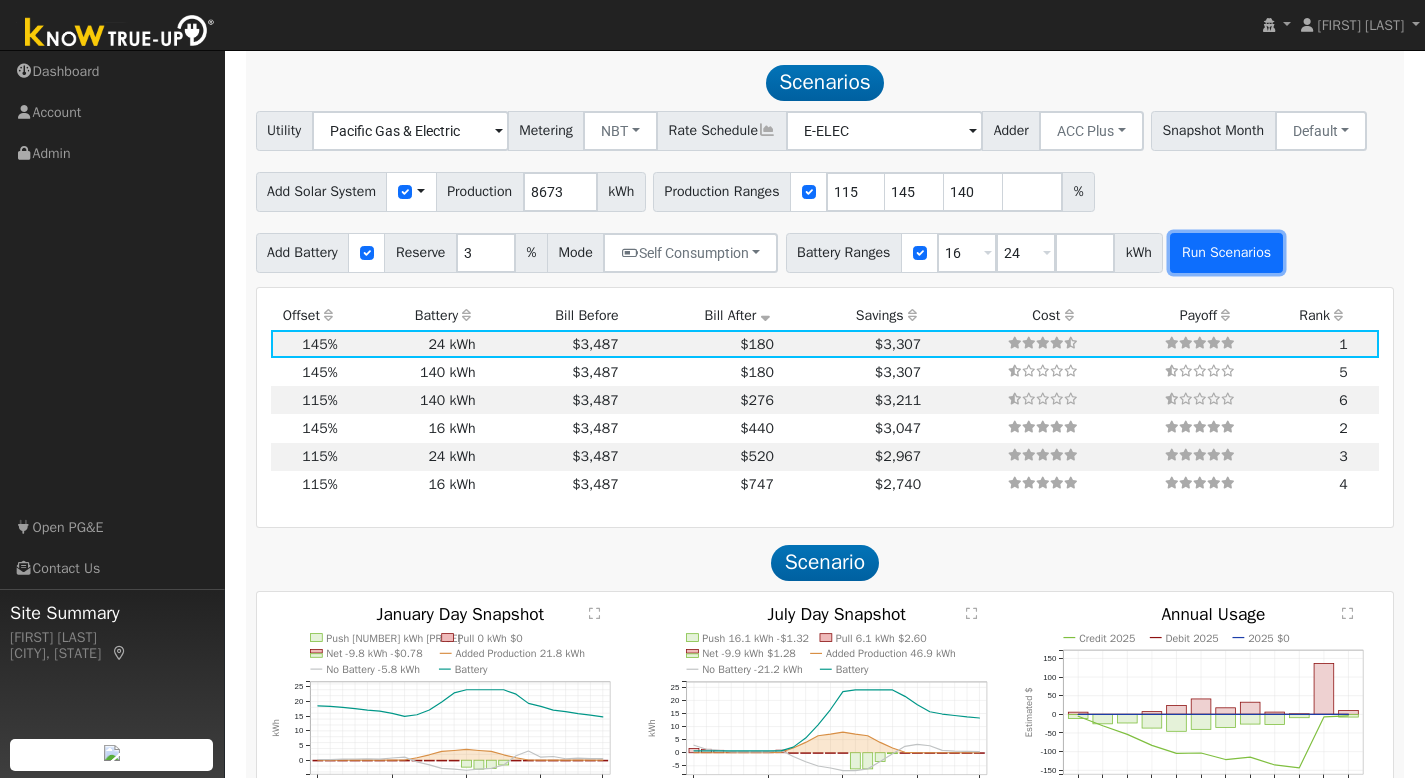 type on "140" 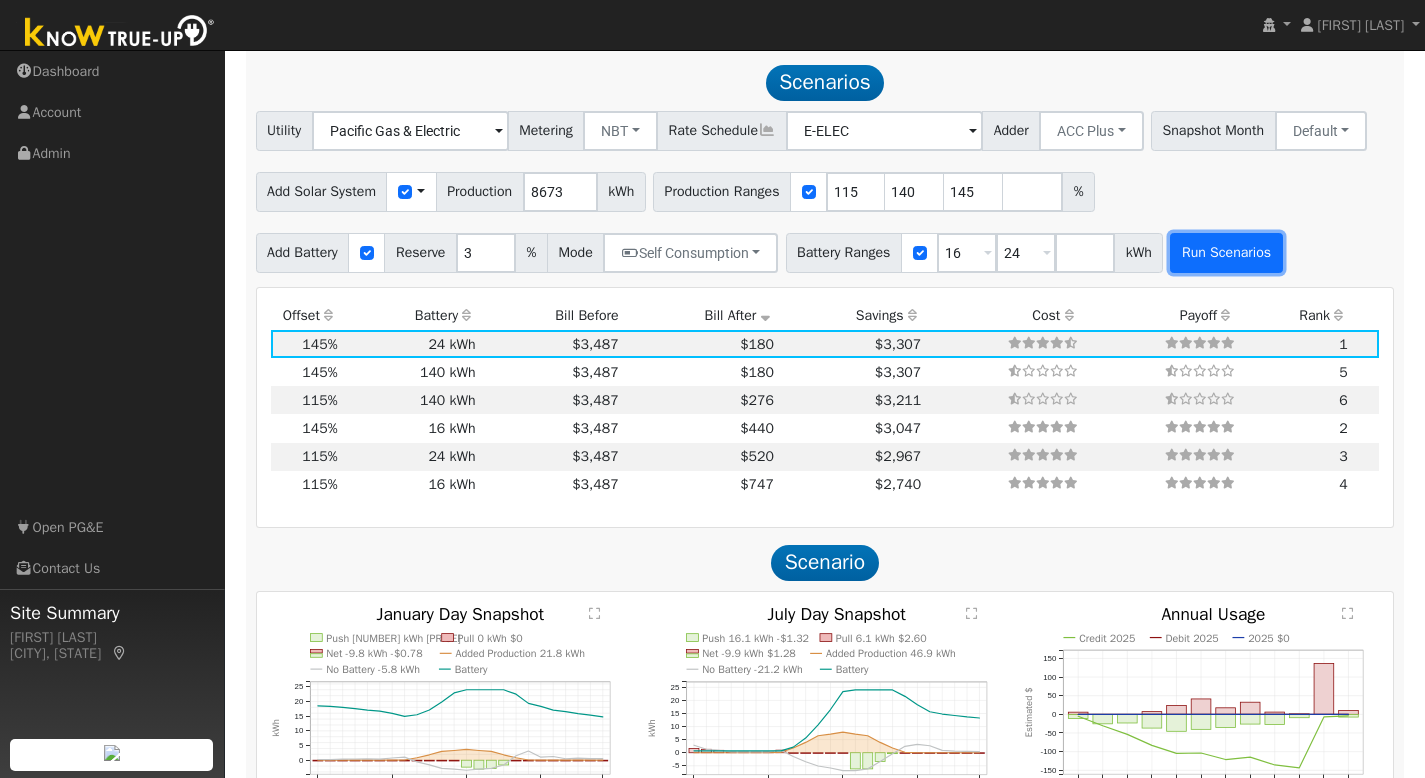 click on "Run Scenarios" at bounding box center (1226, 253) 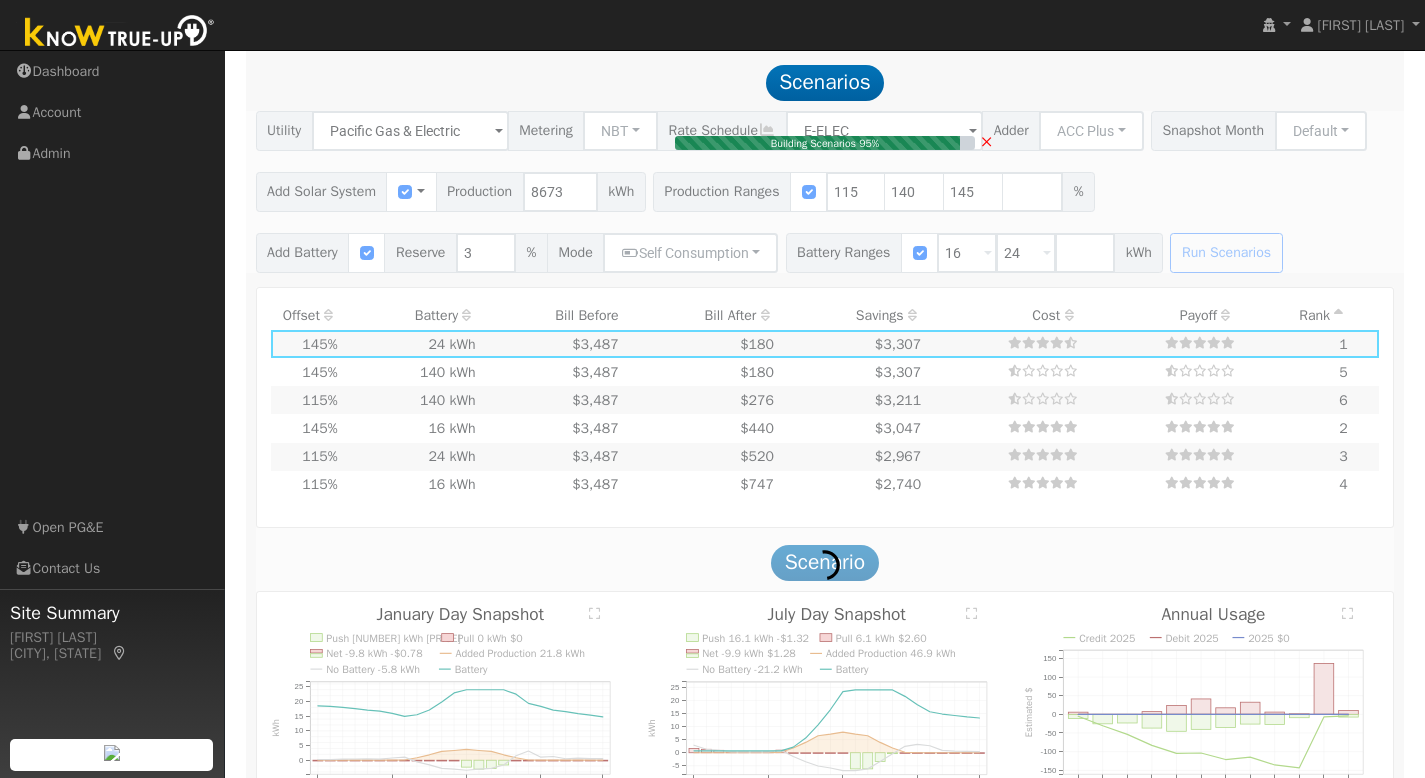 type on "6.6" 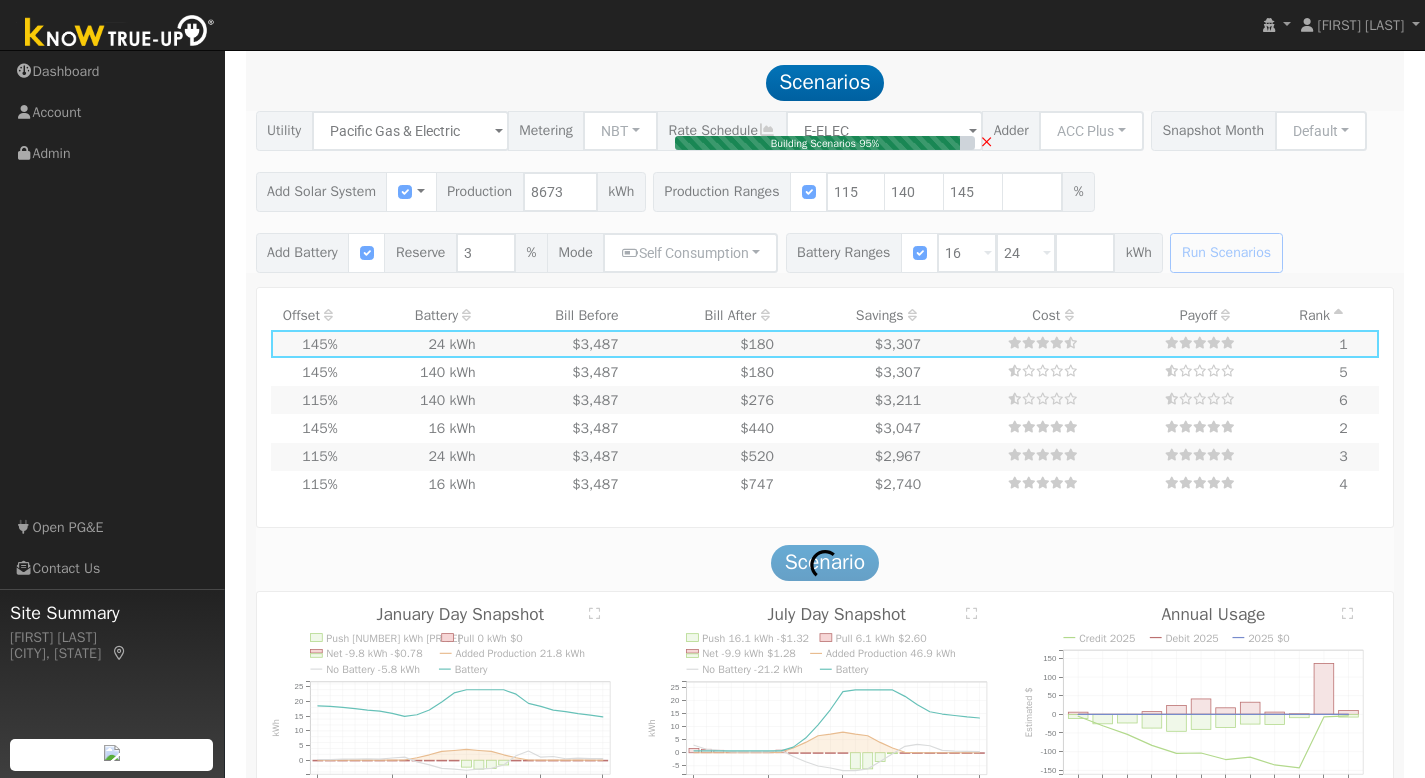 type on "$23,273" 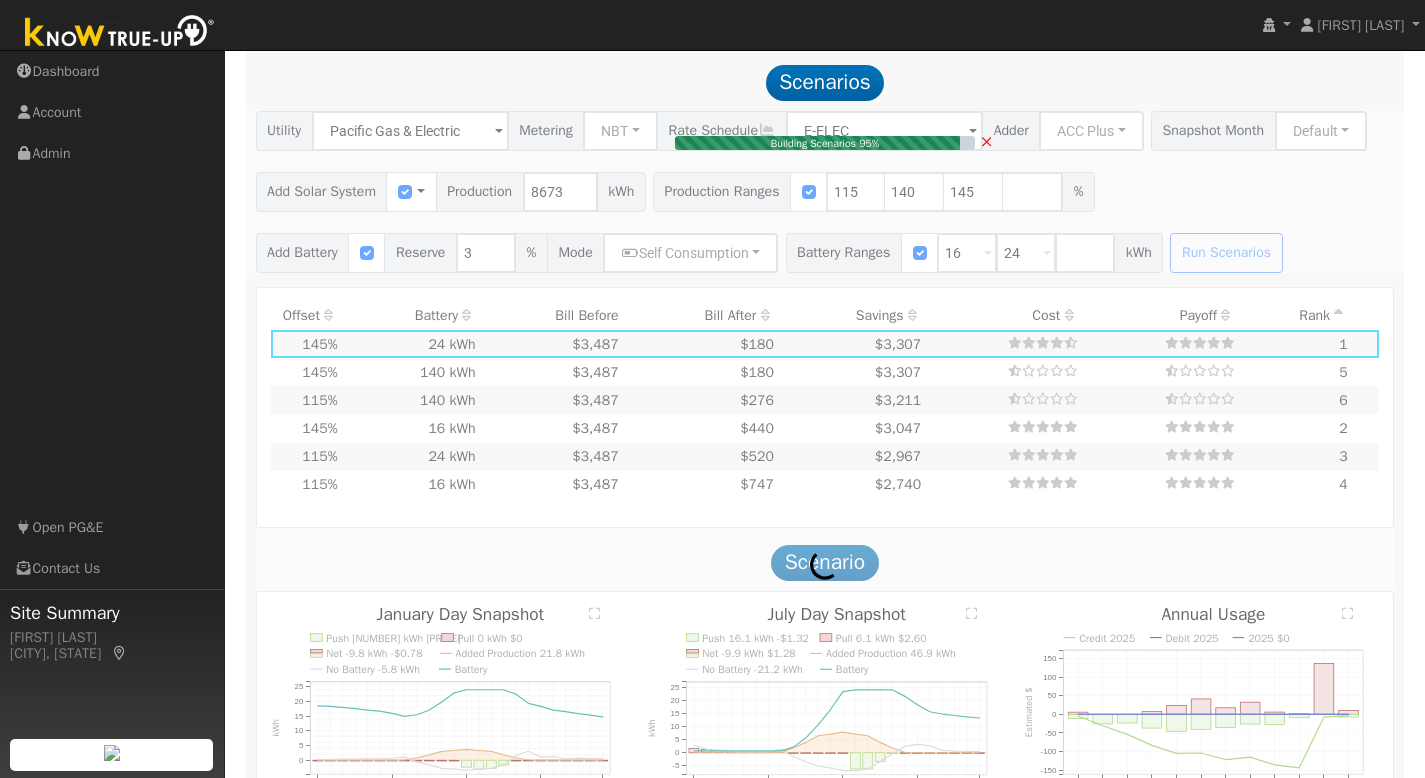 type on "$19,200" 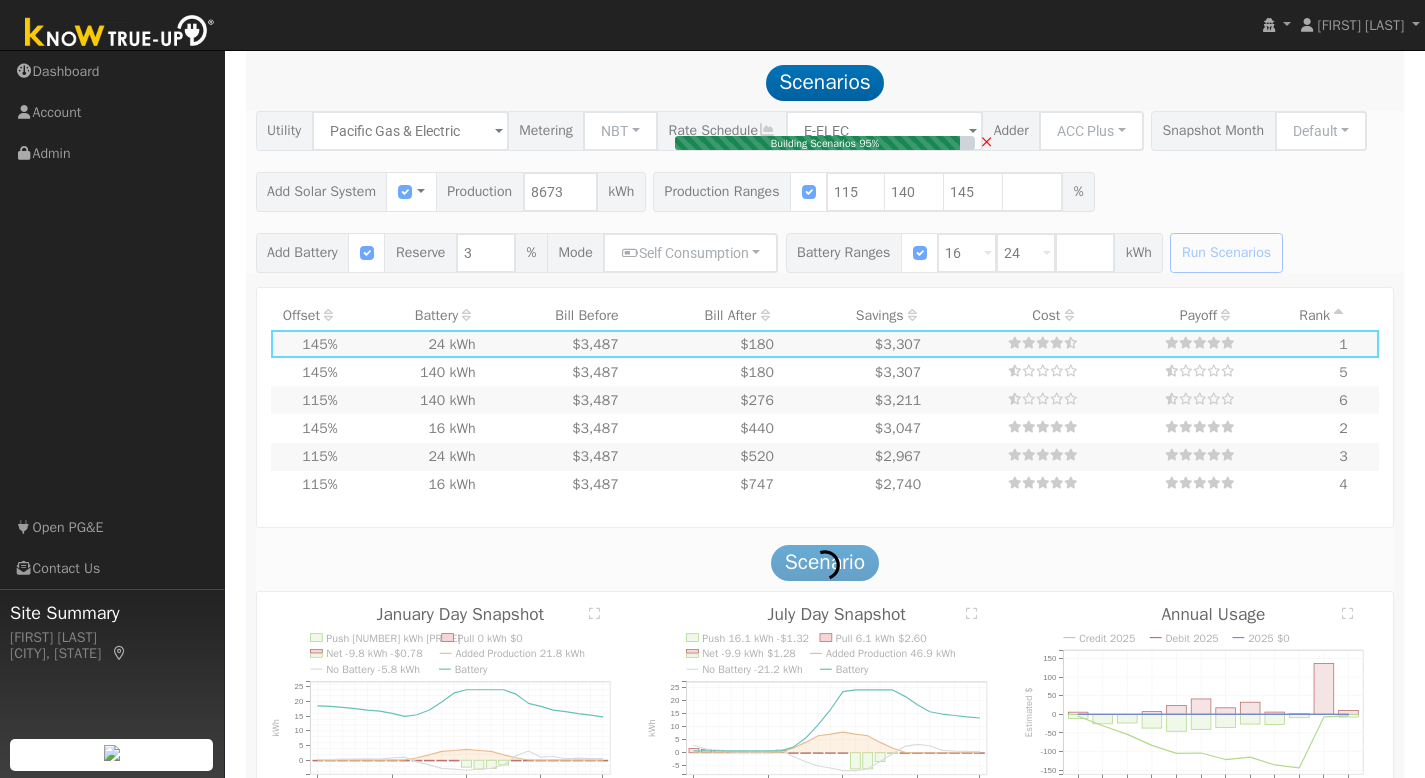 type on "$12,742" 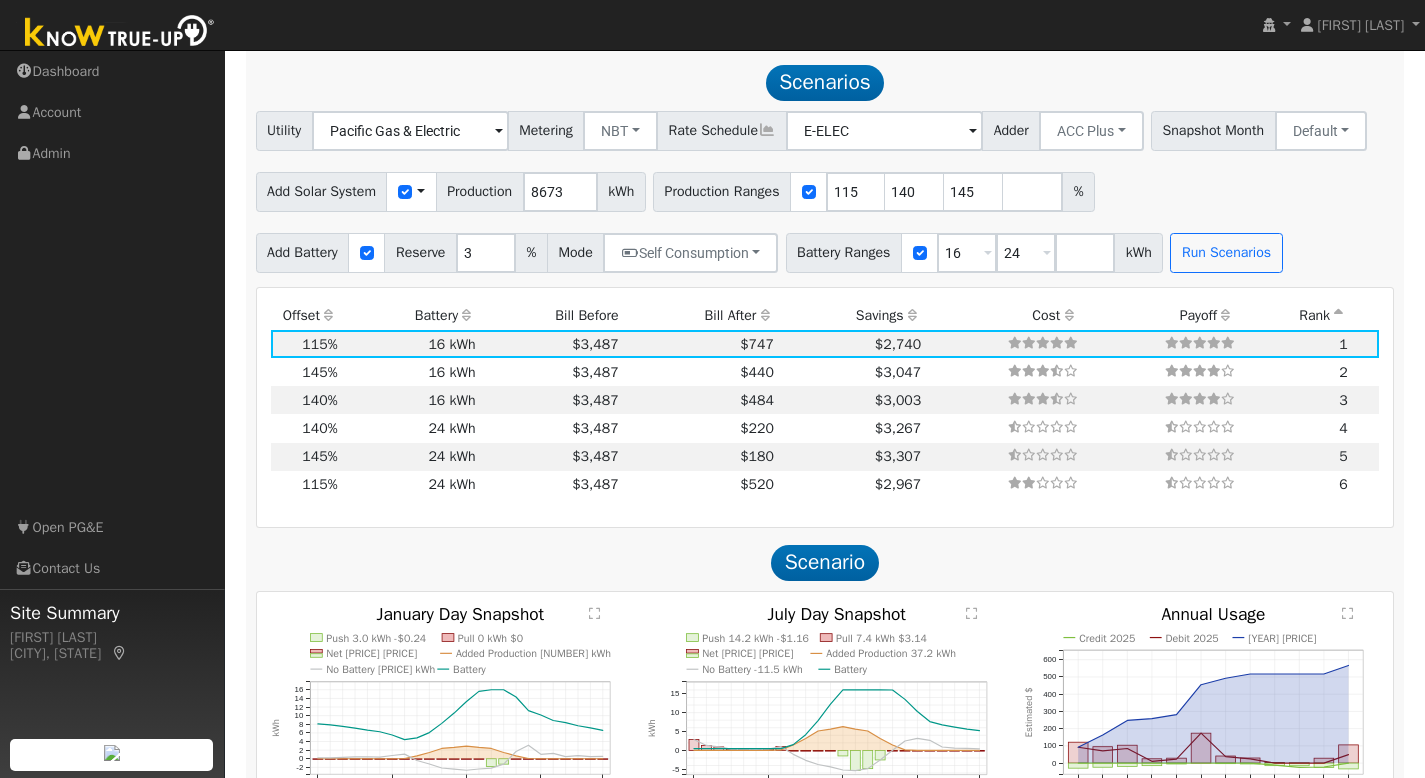 click on "Bill After" at bounding box center [699, 316] 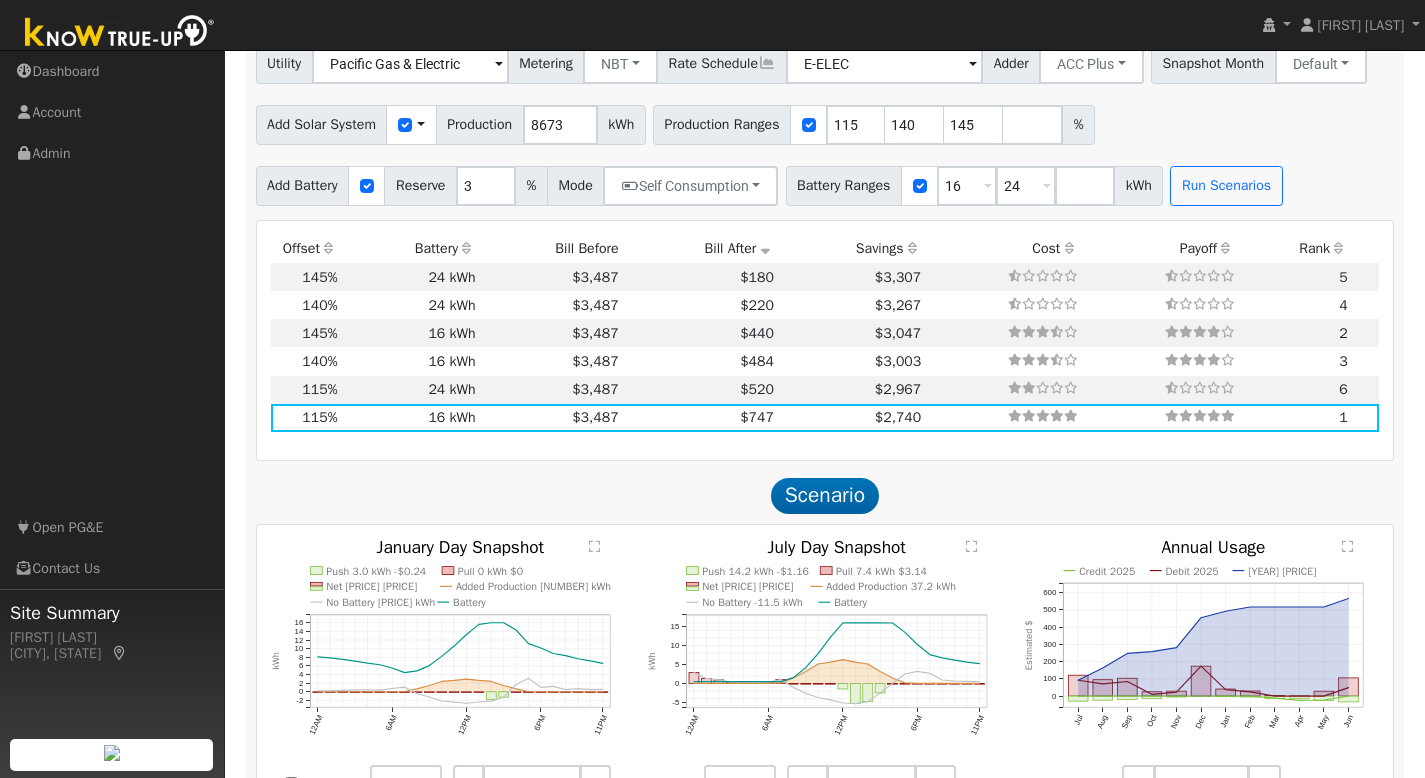 scroll, scrollTop: 1759, scrollLeft: 0, axis: vertical 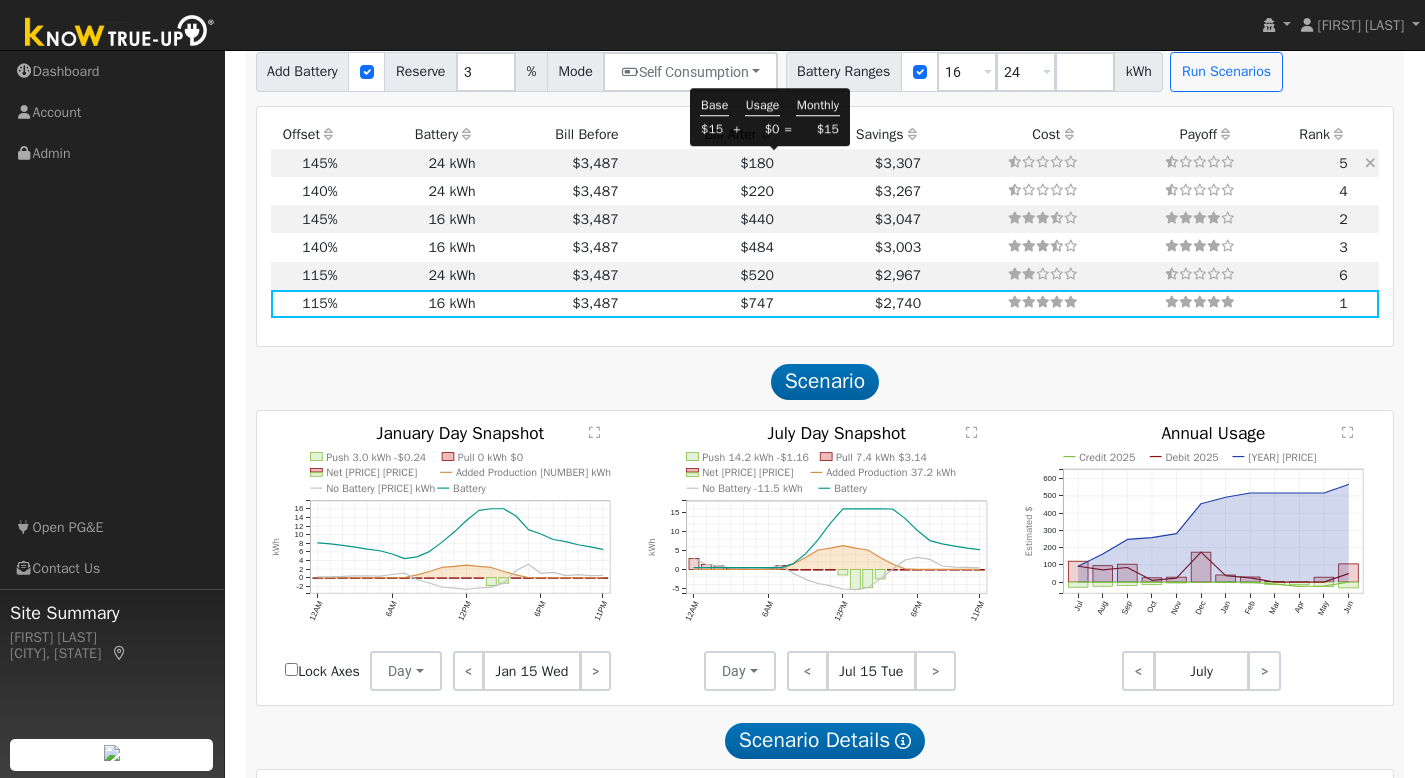 click on "$180" at bounding box center (757, 163) 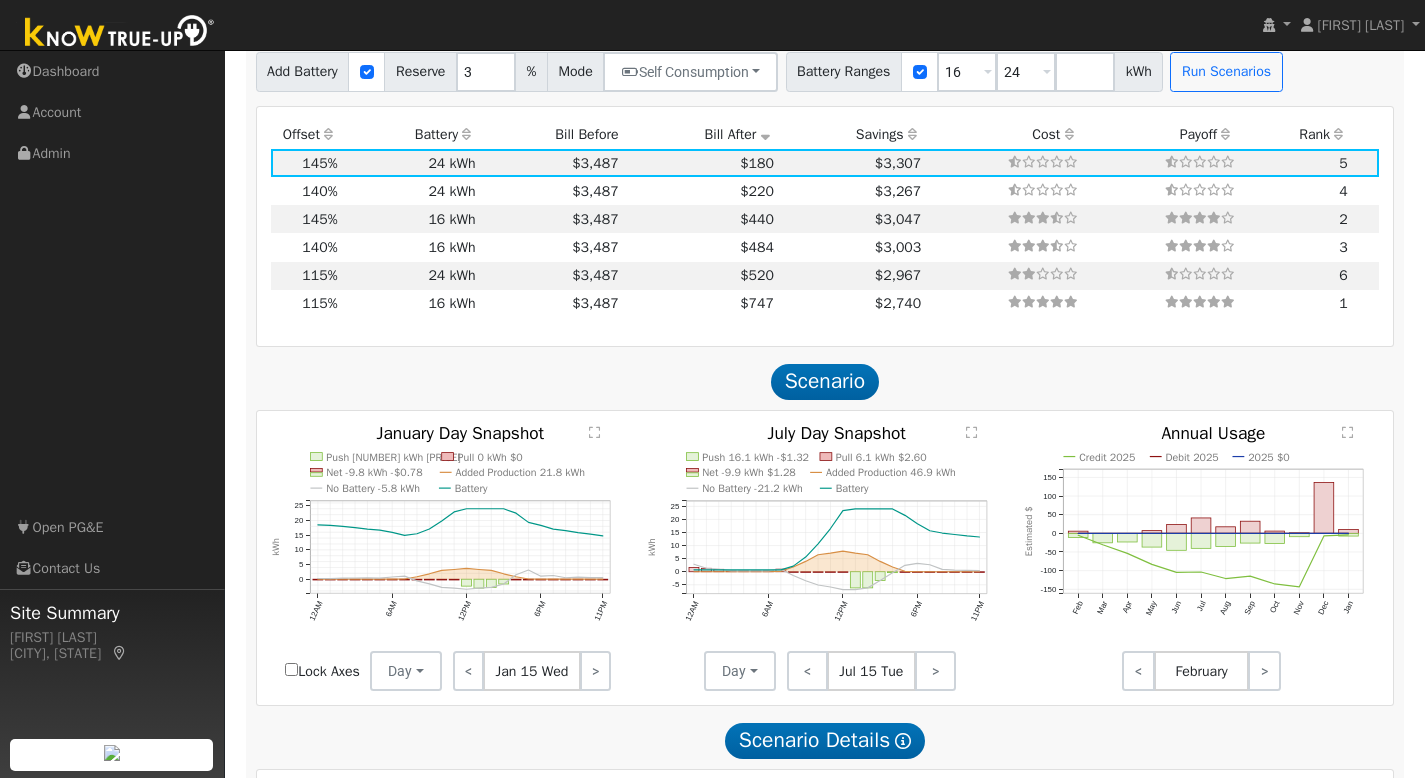 click 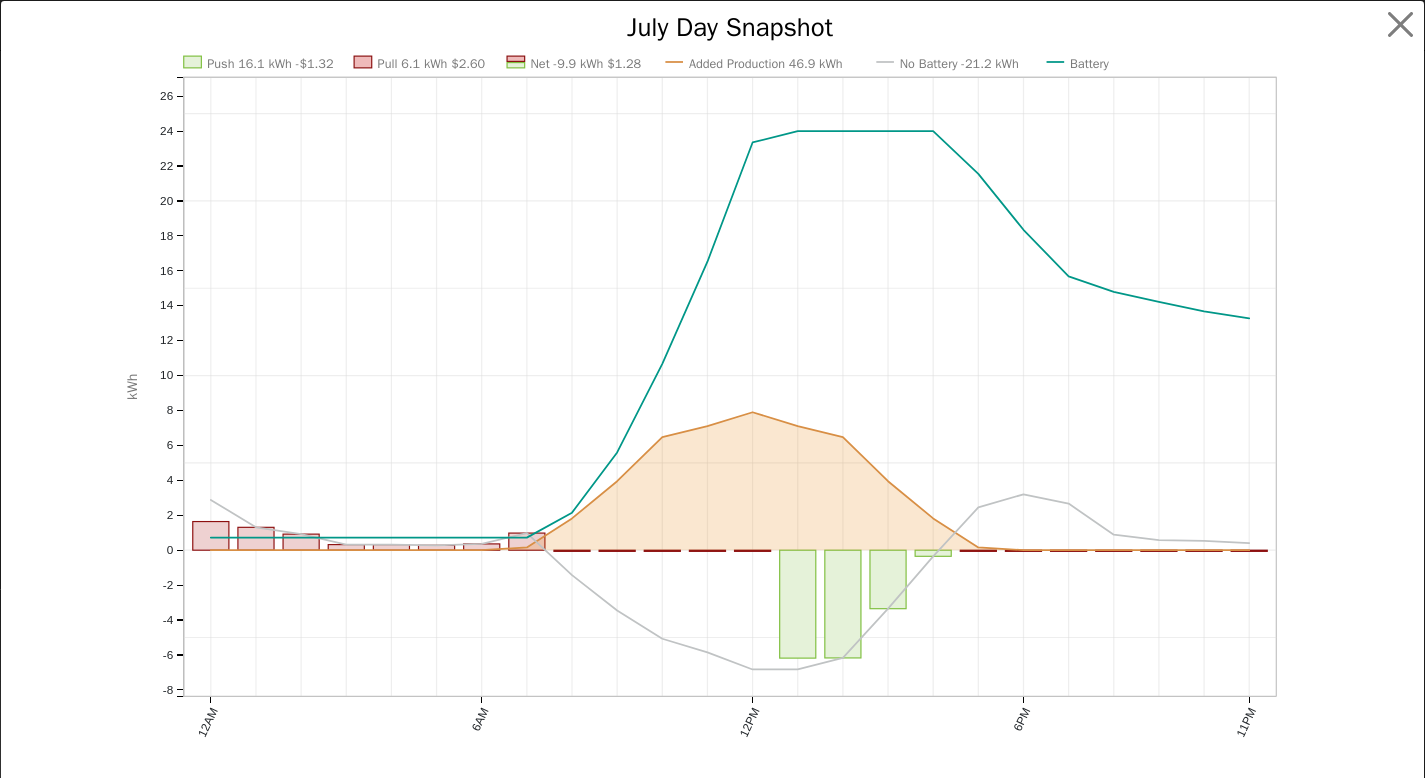 scroll, scrollTop: 1765, scrollLeft: 0, axis: vertical 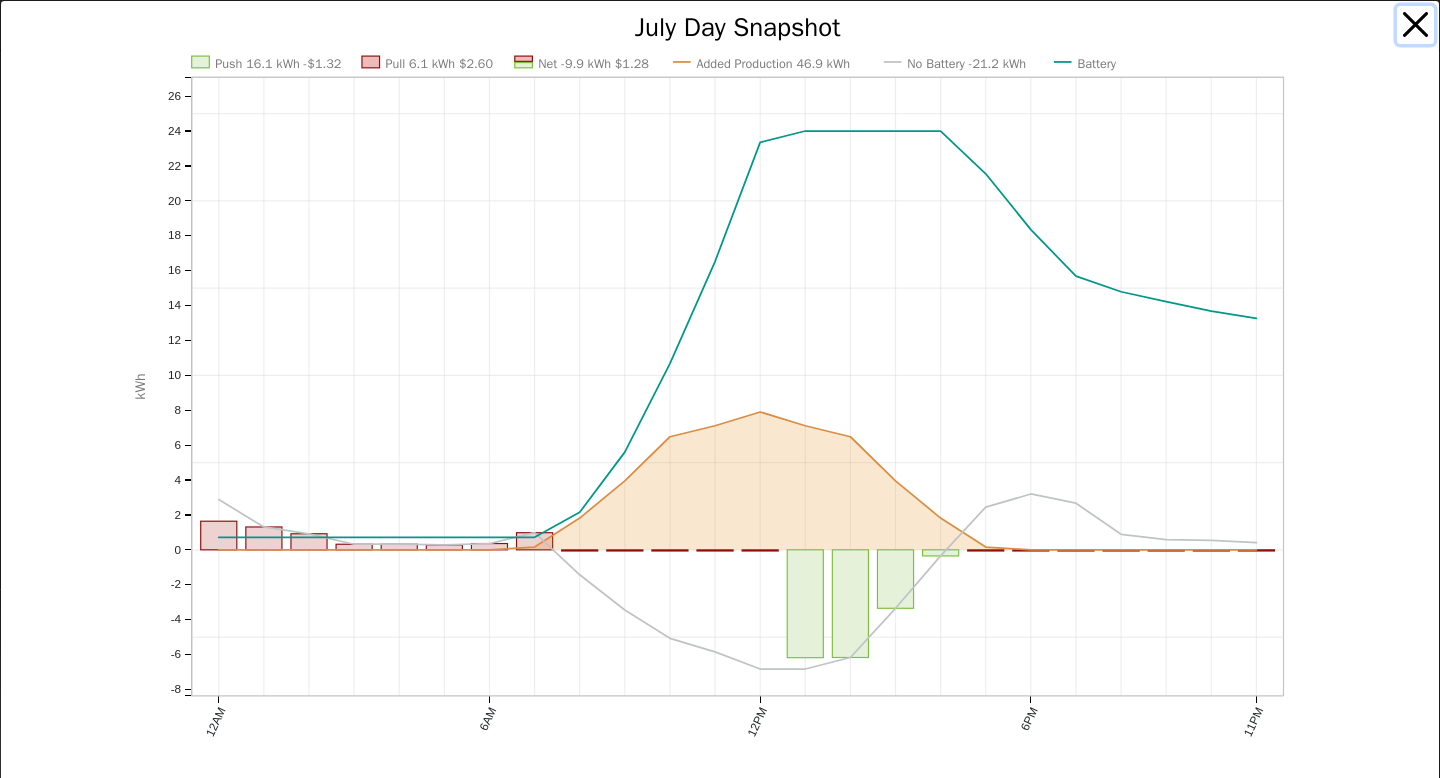 click at bounding box center (1416, 25) 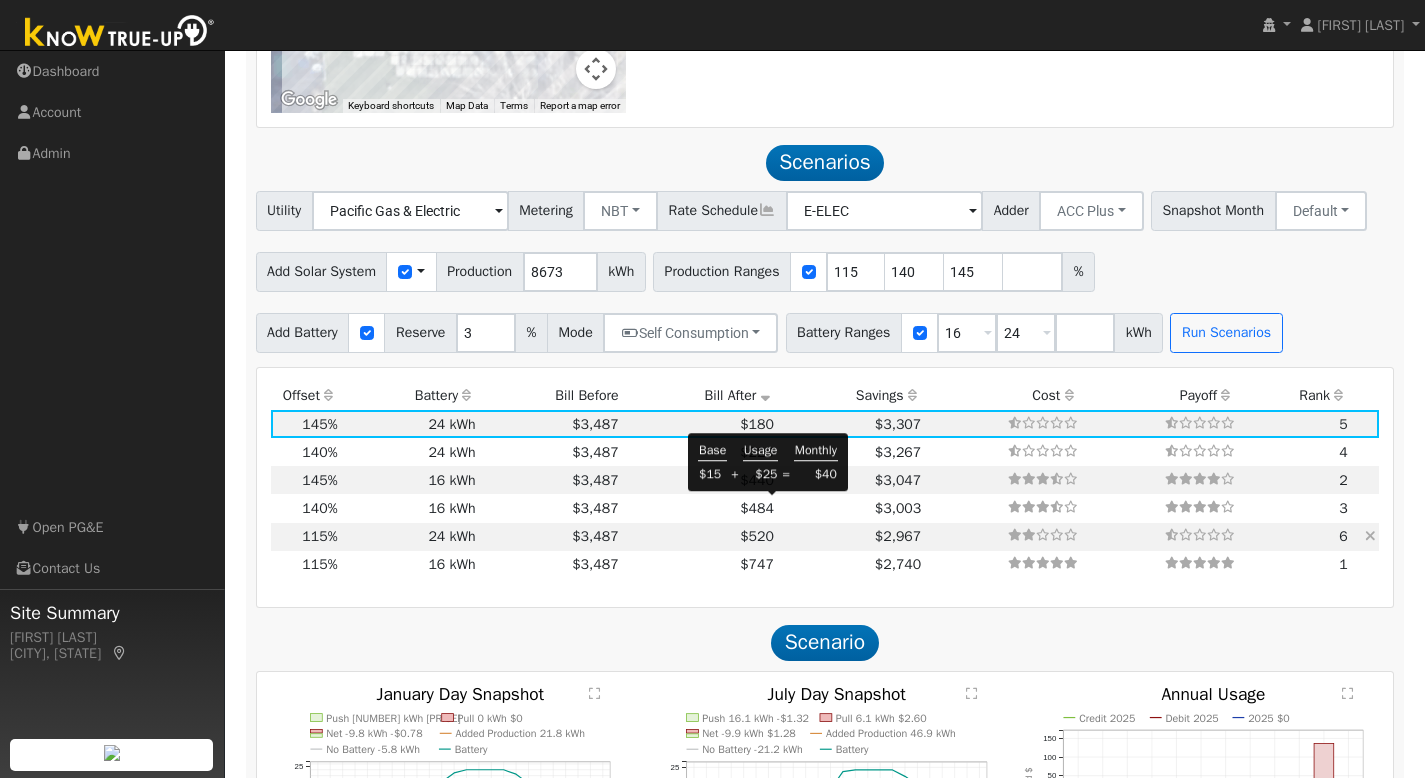 scroll, scrollTop: 1584, scrollLeft: 0, axis: vertical 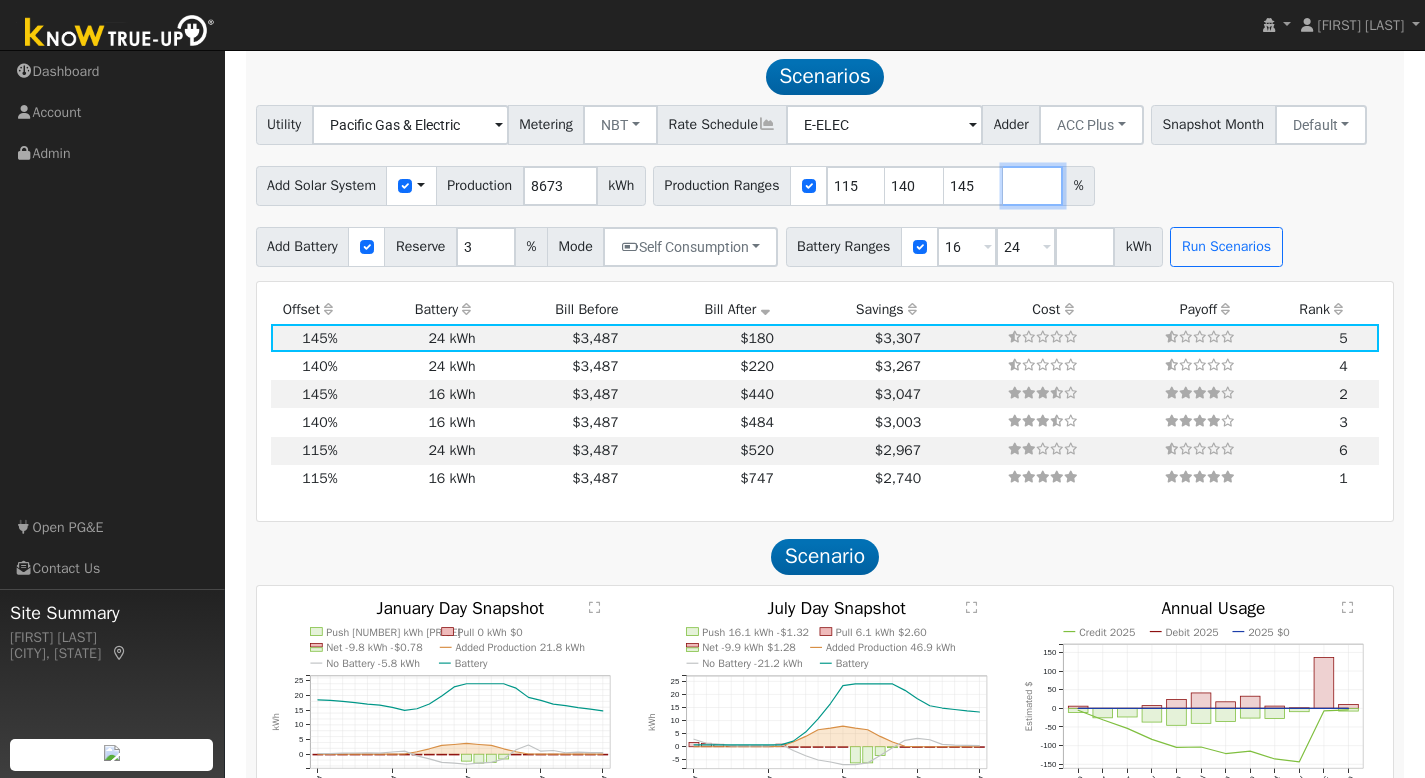 click at bounding box center (1033, 186) 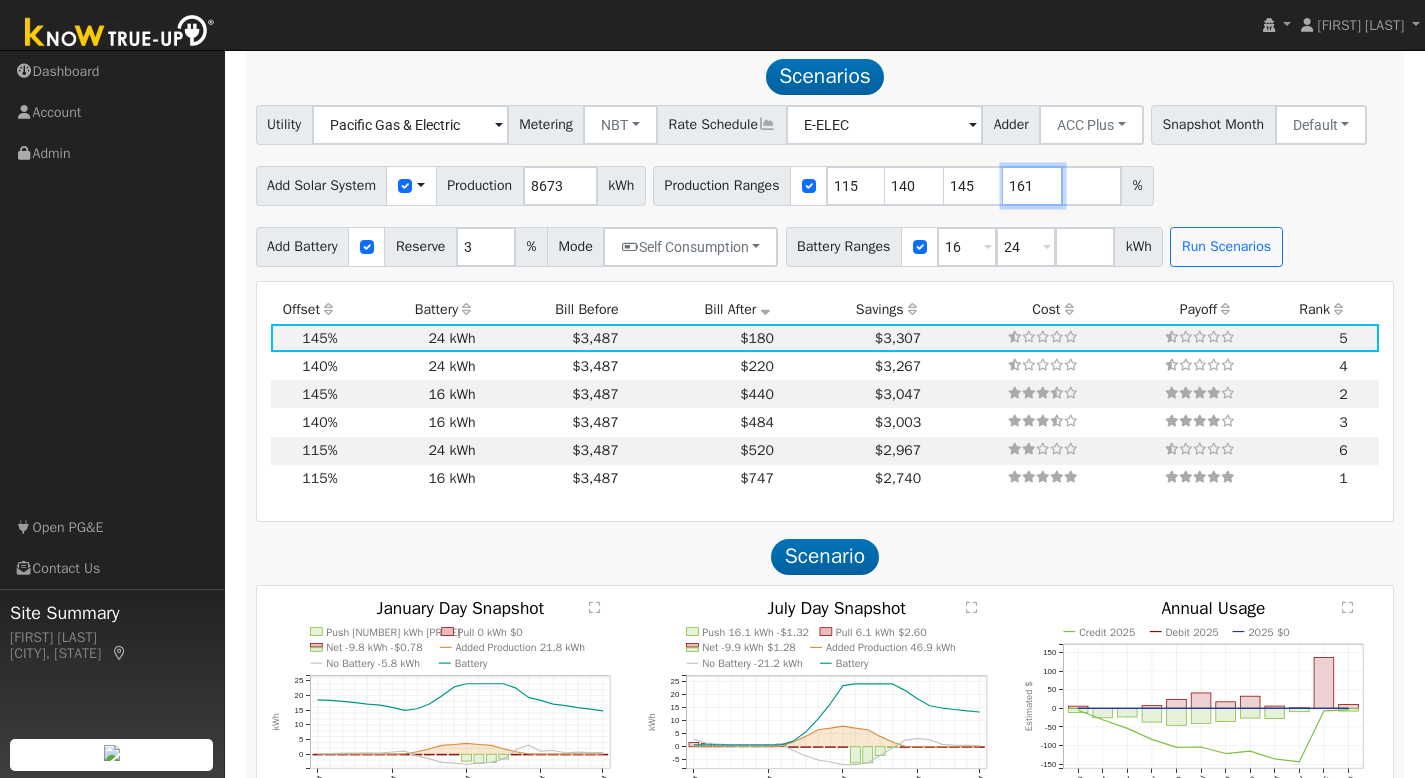 type on "161" 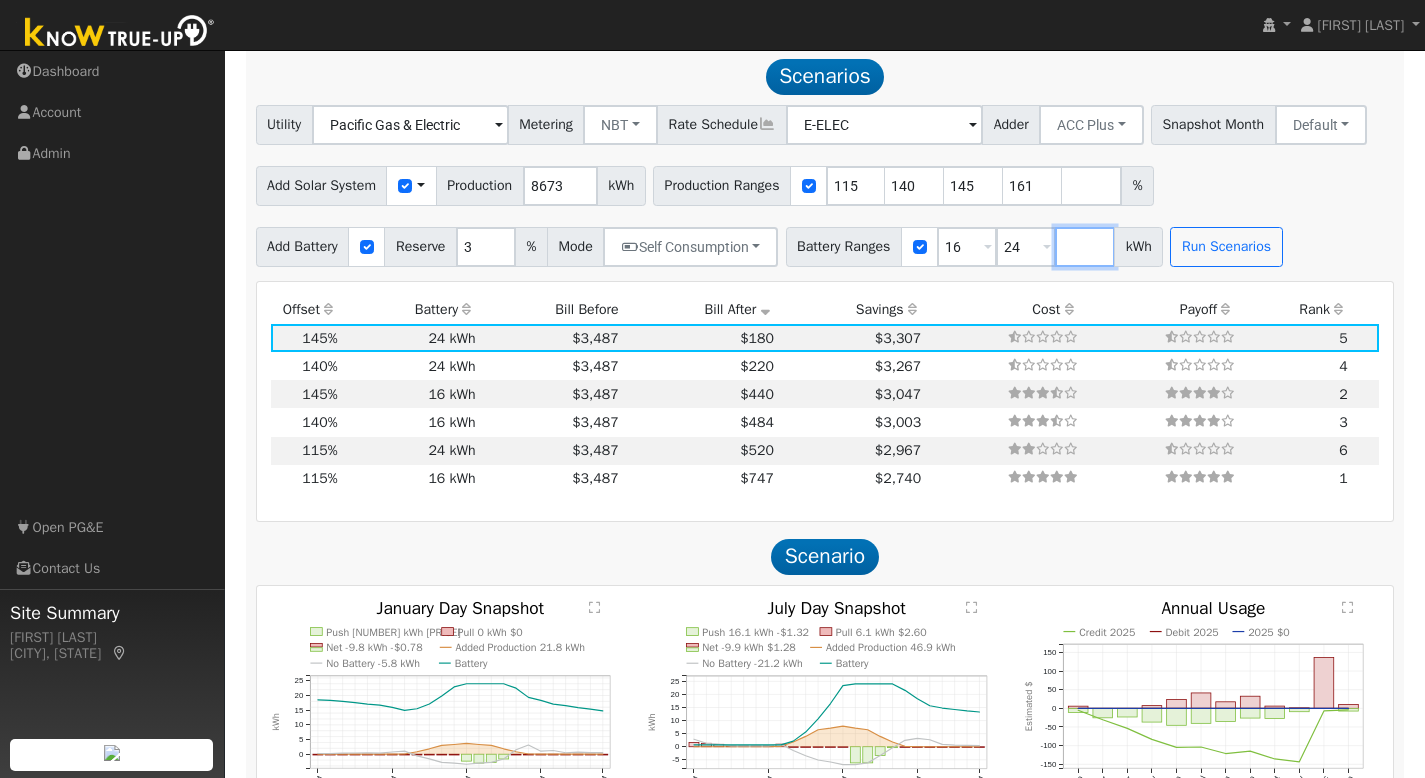 click at bounding box center (1085, 247) 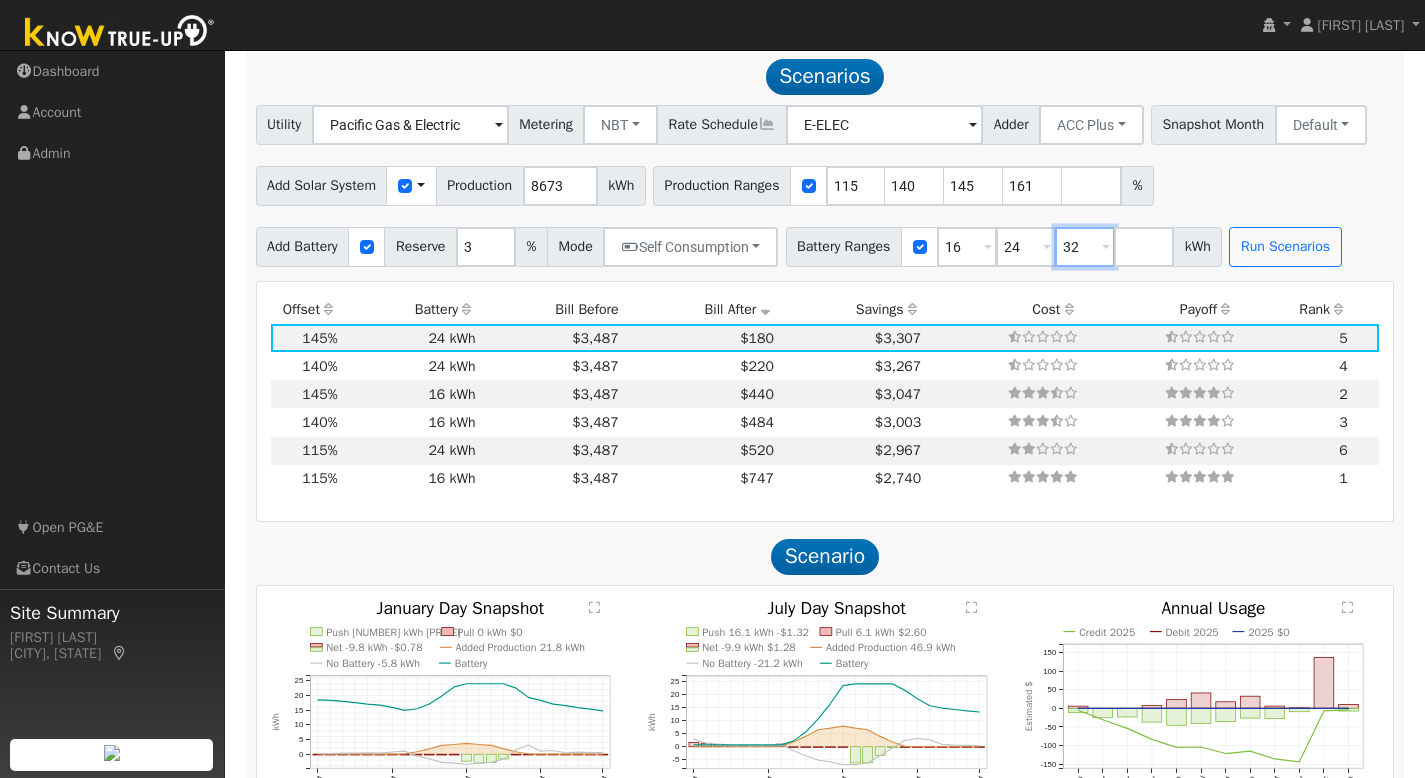 type on "32" 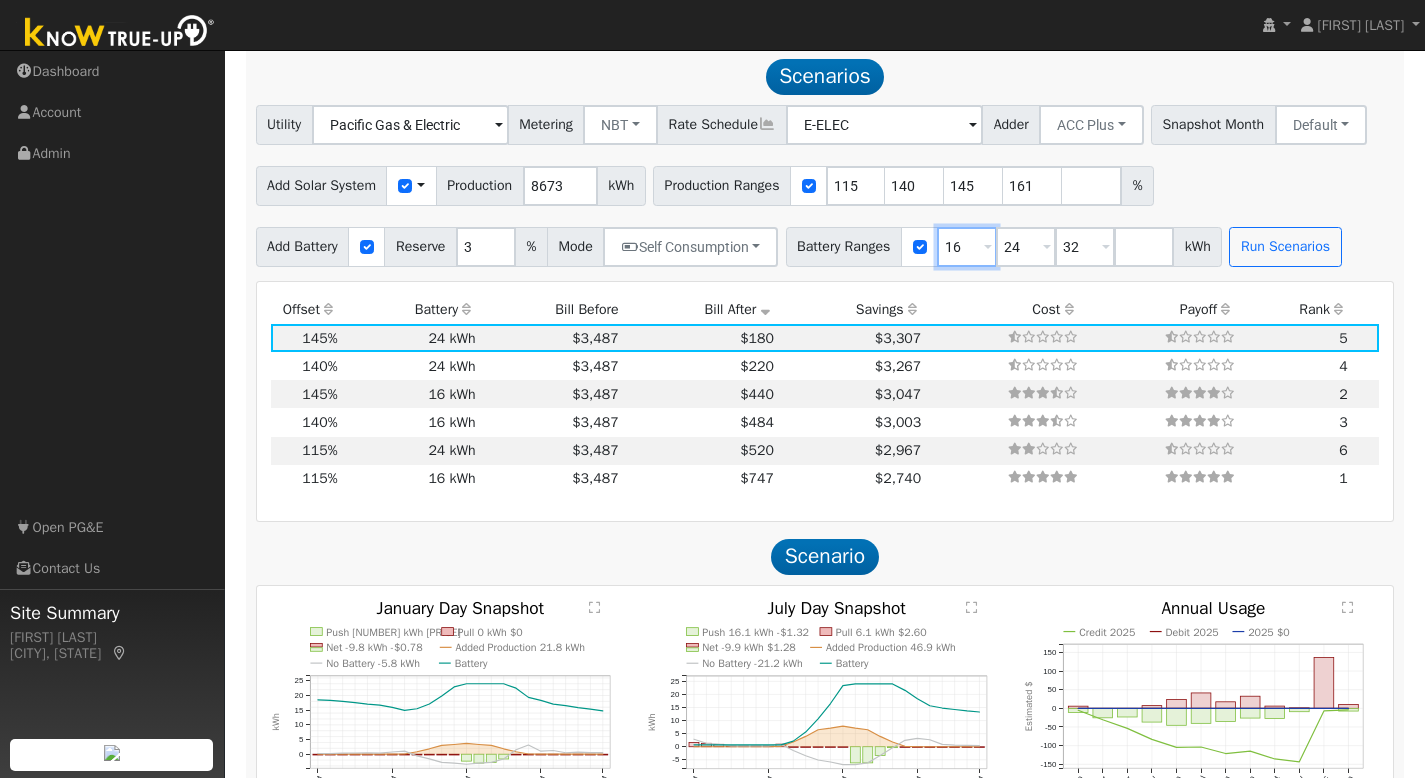 drag, startPoint x: 1003, startPoint y: 247, endPoint x: 922, endPoint y: 241, distance: 81.22192 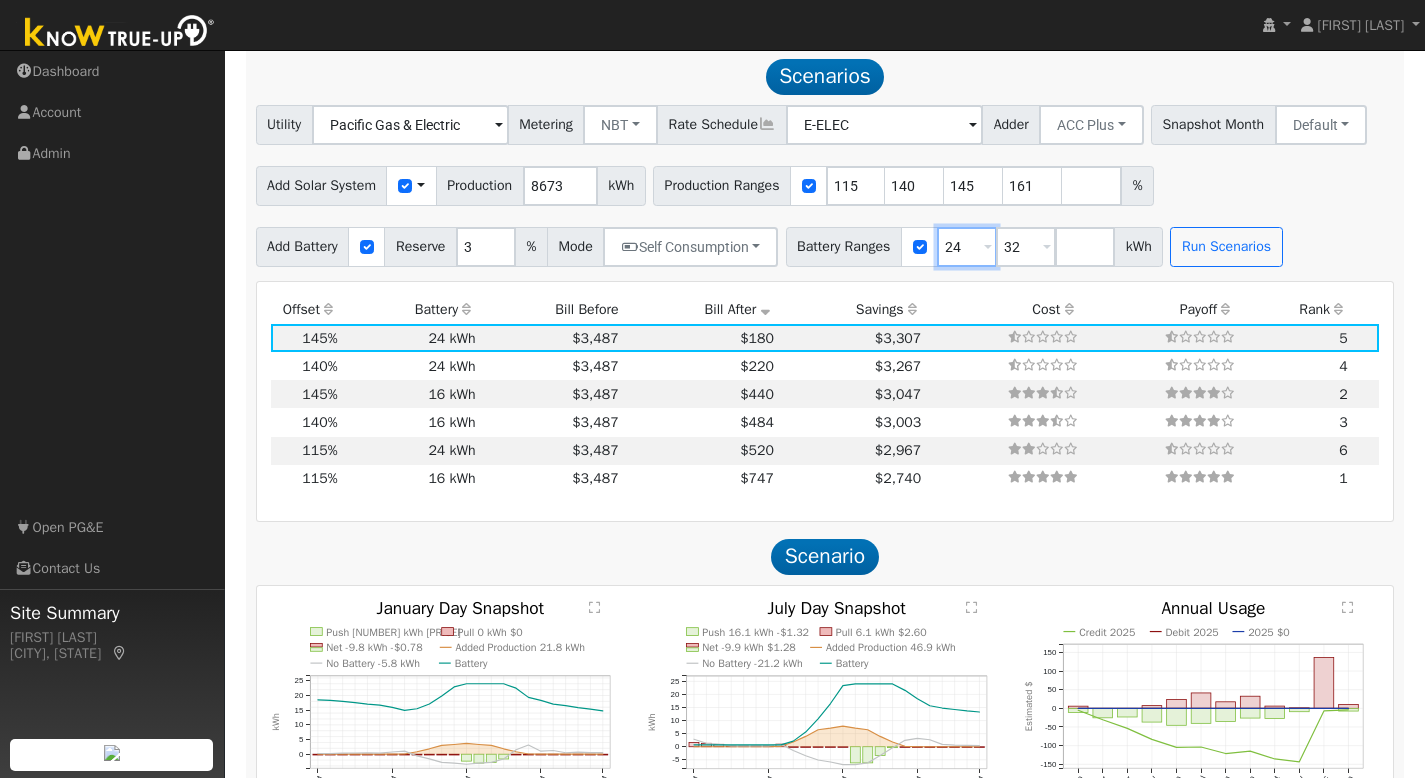 type on "24" 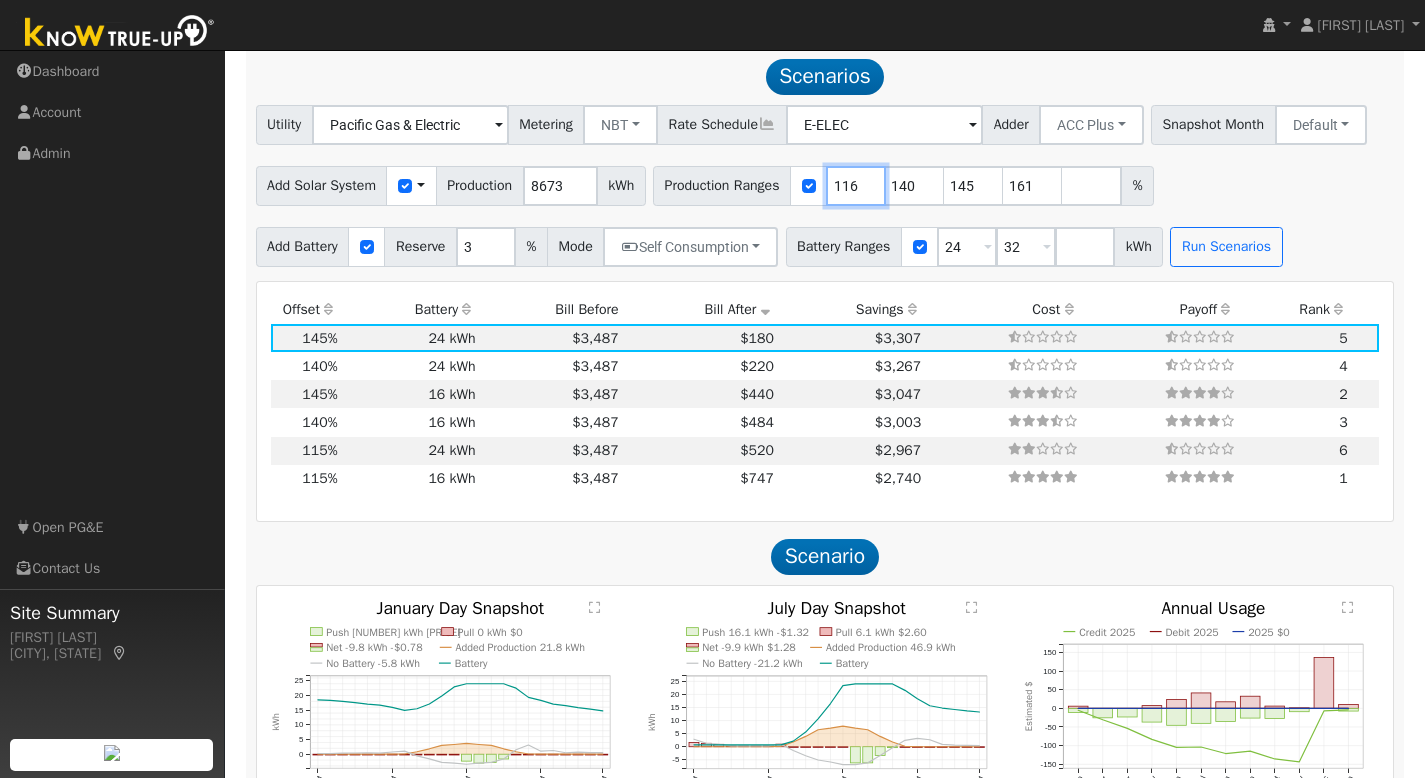 drag, startPoint x: 887, startPoint y: 181, endPoint x: 851, endPoint y: 177, distance: 36.221542 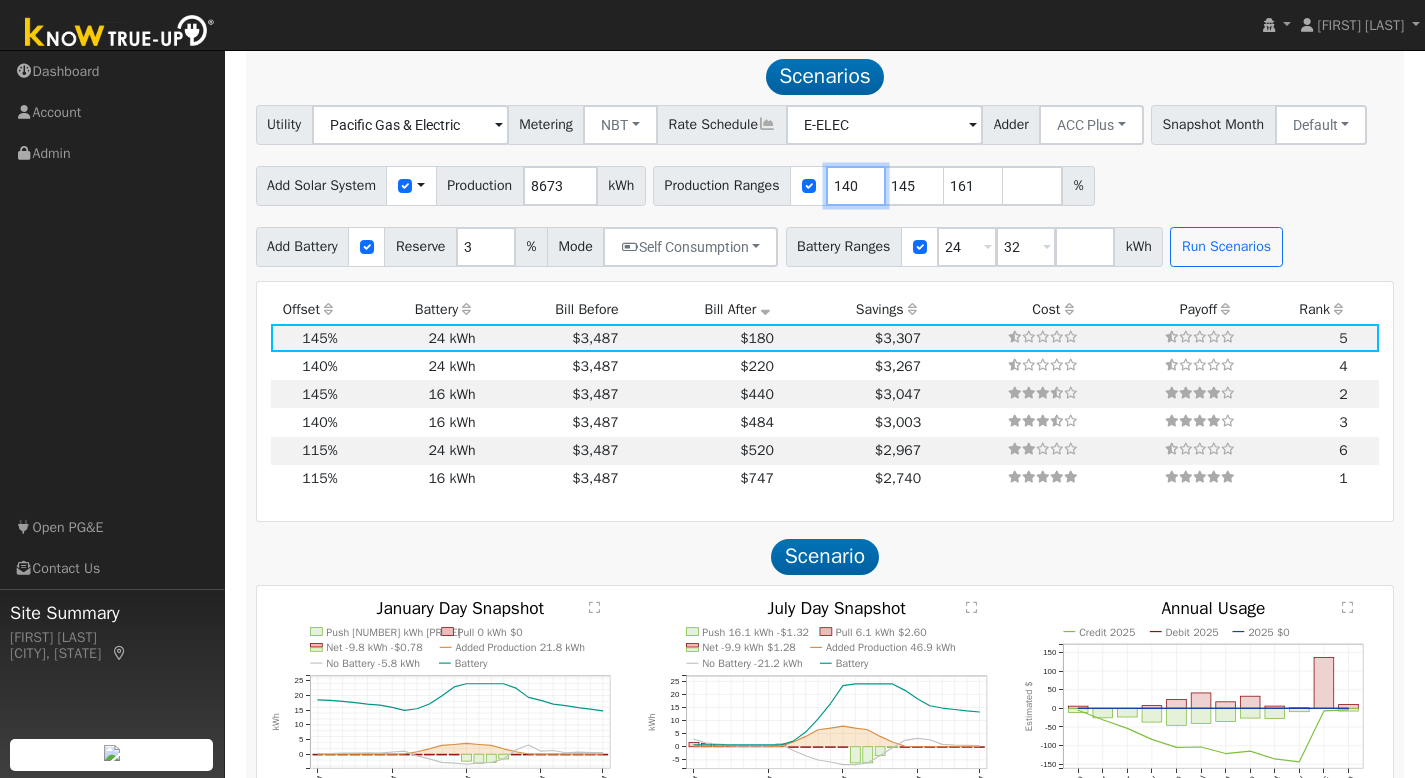 drag, startPoint x: 881, startPoint y: 178, endPoint x: 824, endPoint y: 177, distance: 57.00877 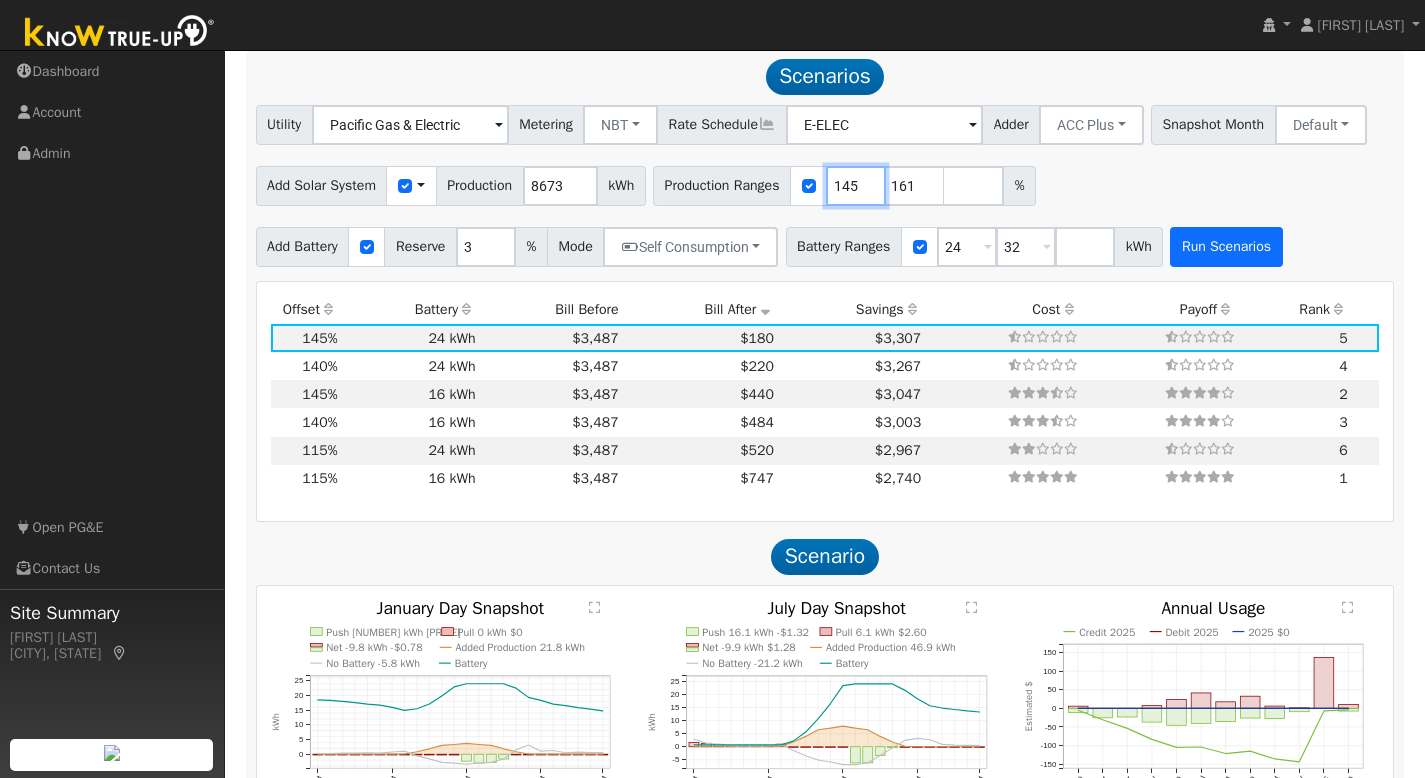 type on "145" 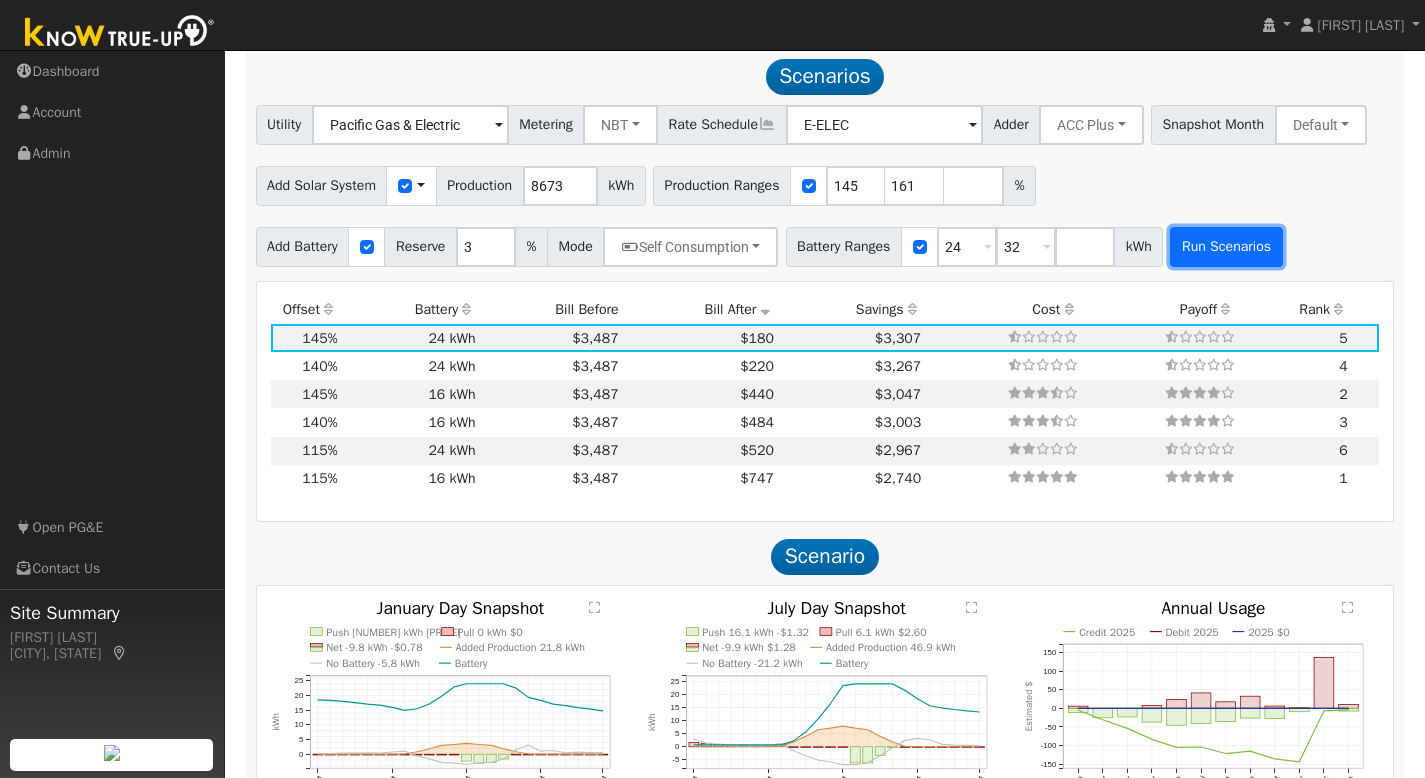click on "Run Scenarios" at bounding box center (1226, 247) 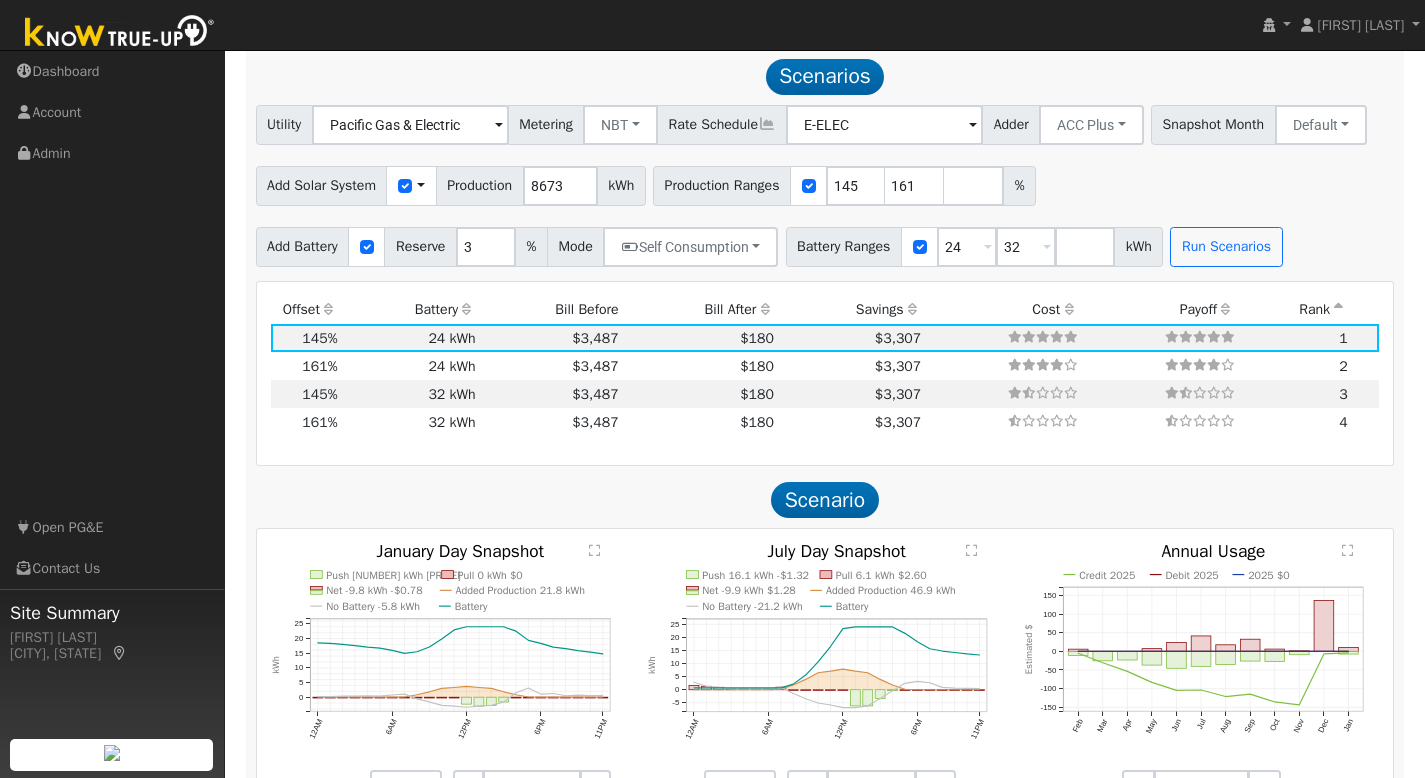 scroll, scrollTop: 1578, scrollLeft: 0, axis: vertical 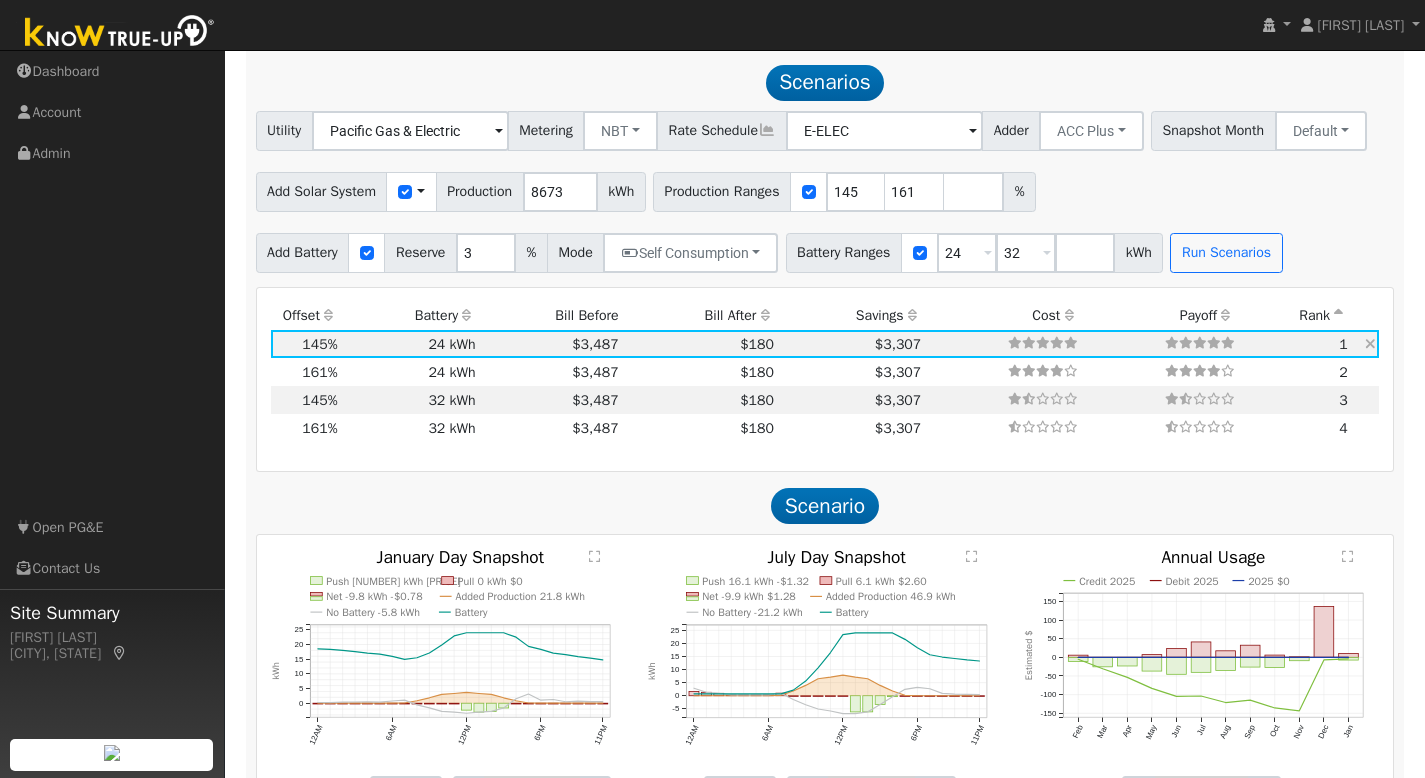 click at bounding box center [1370, 344] 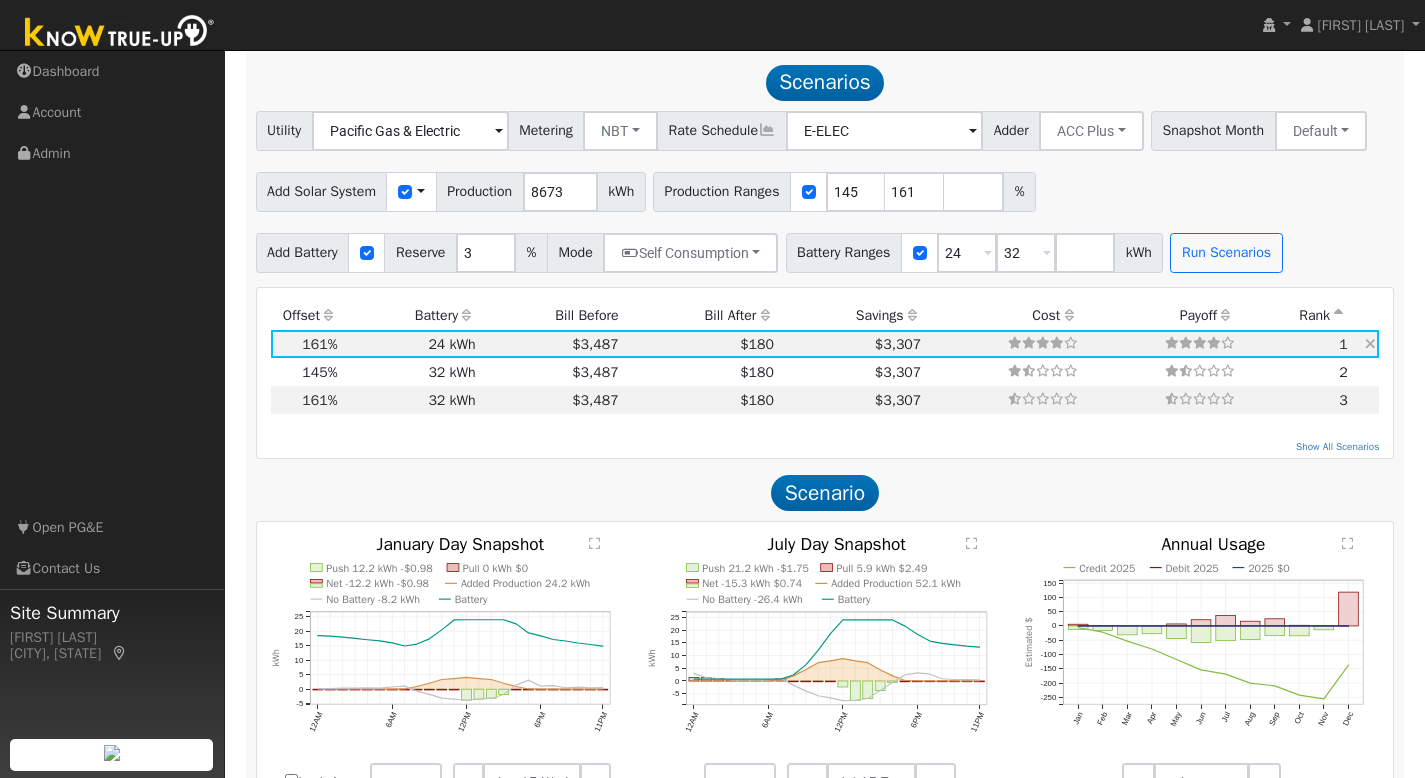 click at bounding box center [1370, 344] 